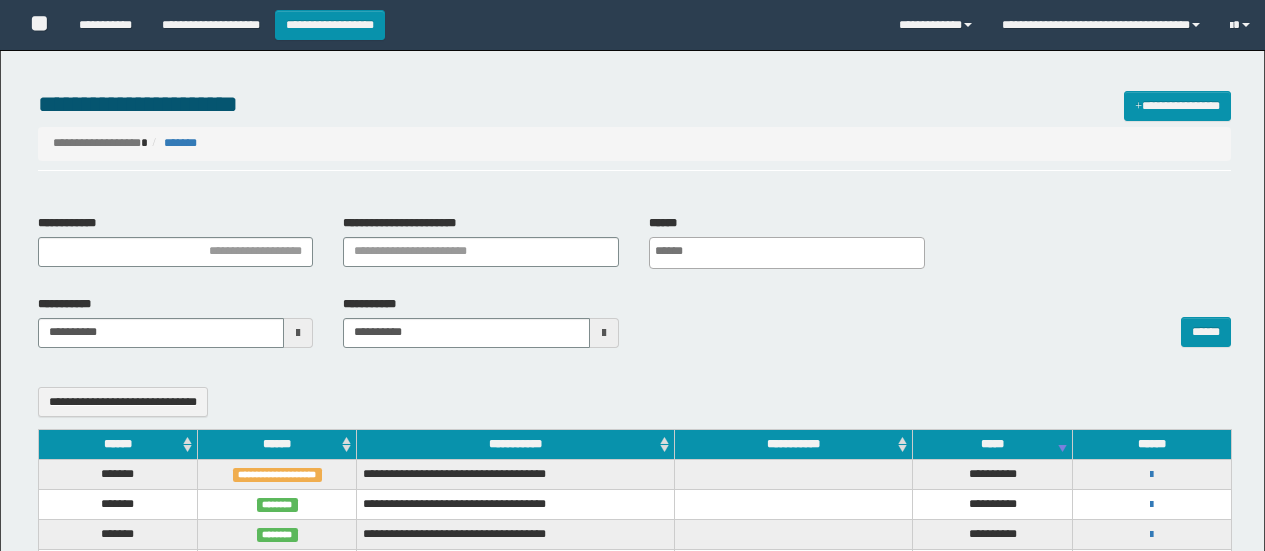 select 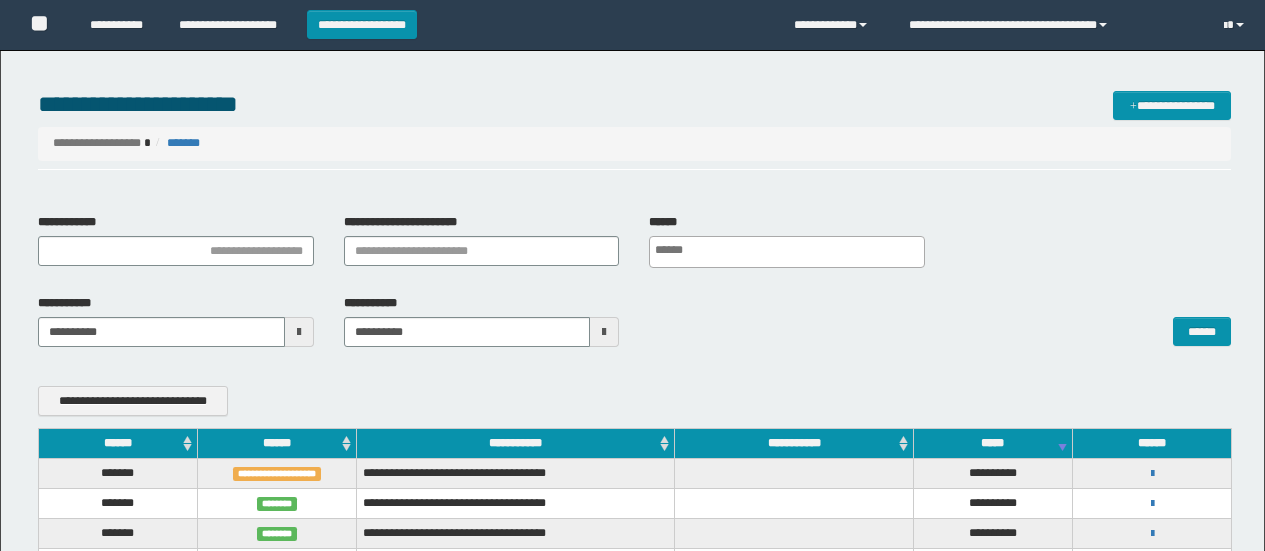scroll, scrollTop: 0, scrollLeft: 0, axis: both 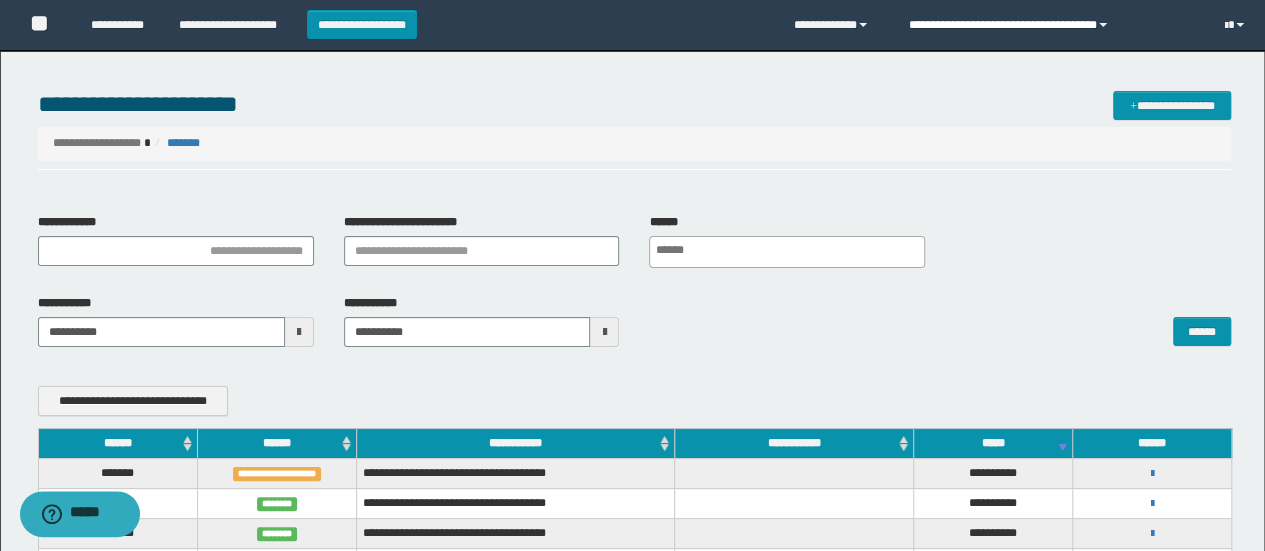 click on "**********" at bounding box center [1051, 25] 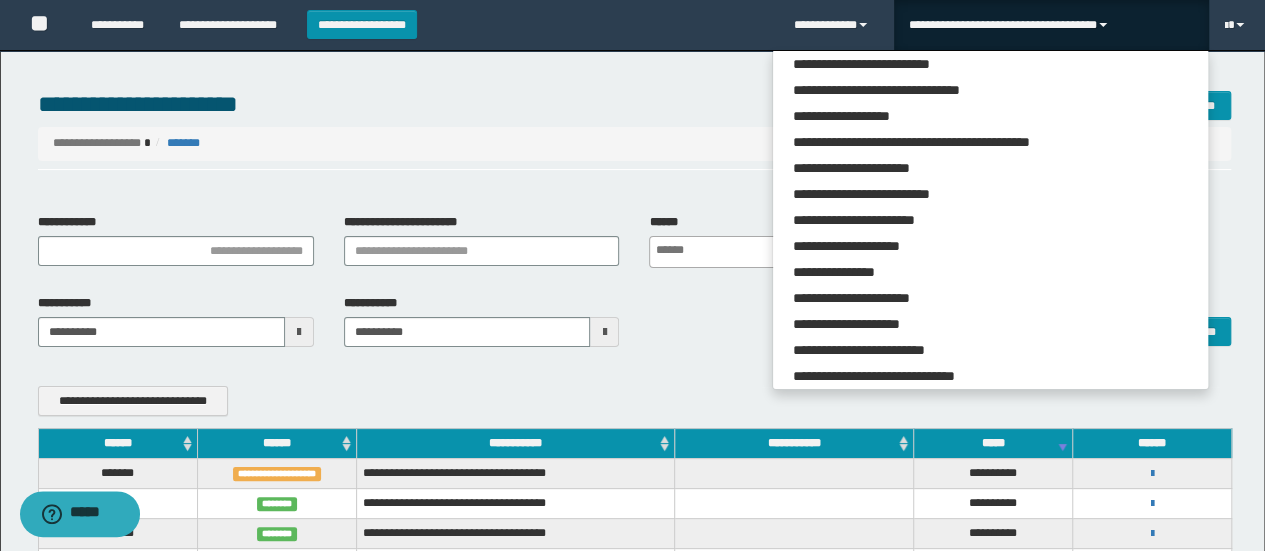 scroll, scrollTop: 113, scrollLeft: 0, axis: vertical 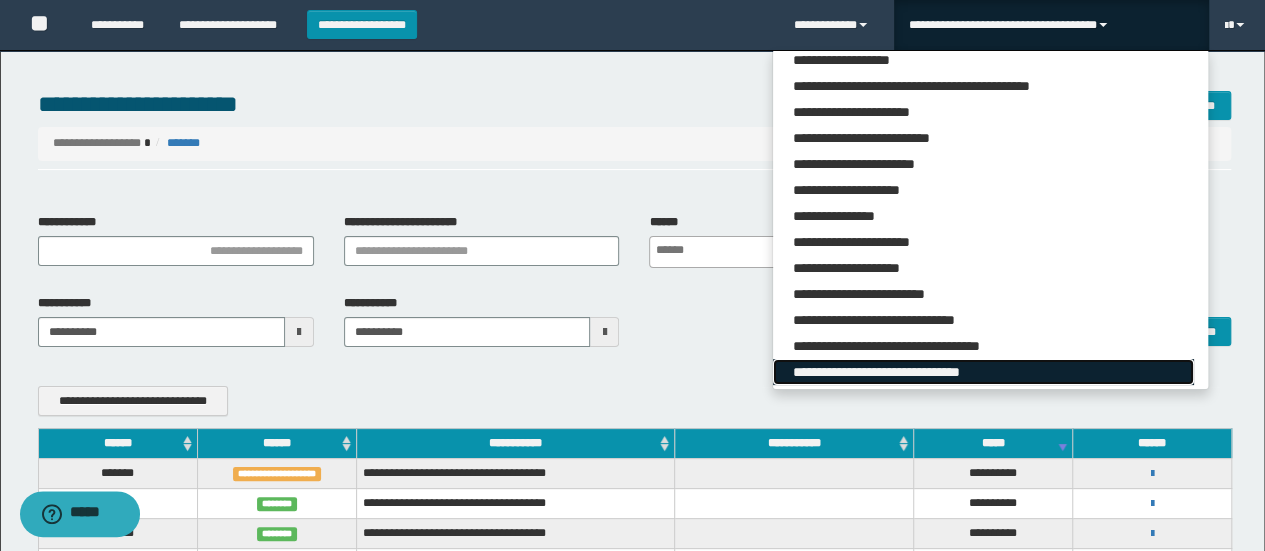 click on "**********" at bounding box center (983, 372) 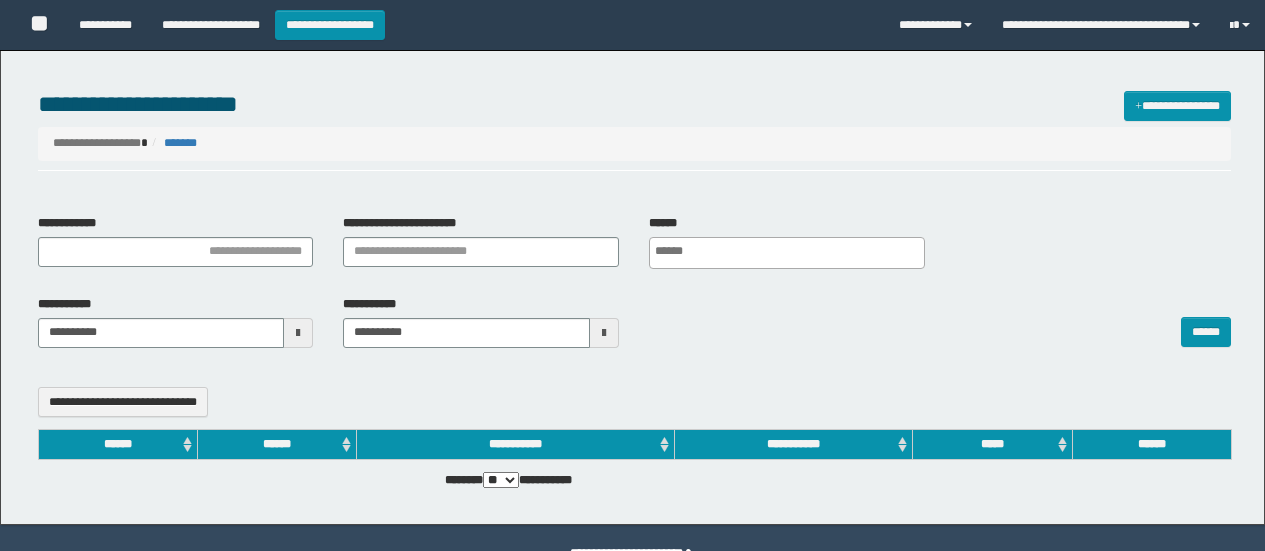 select 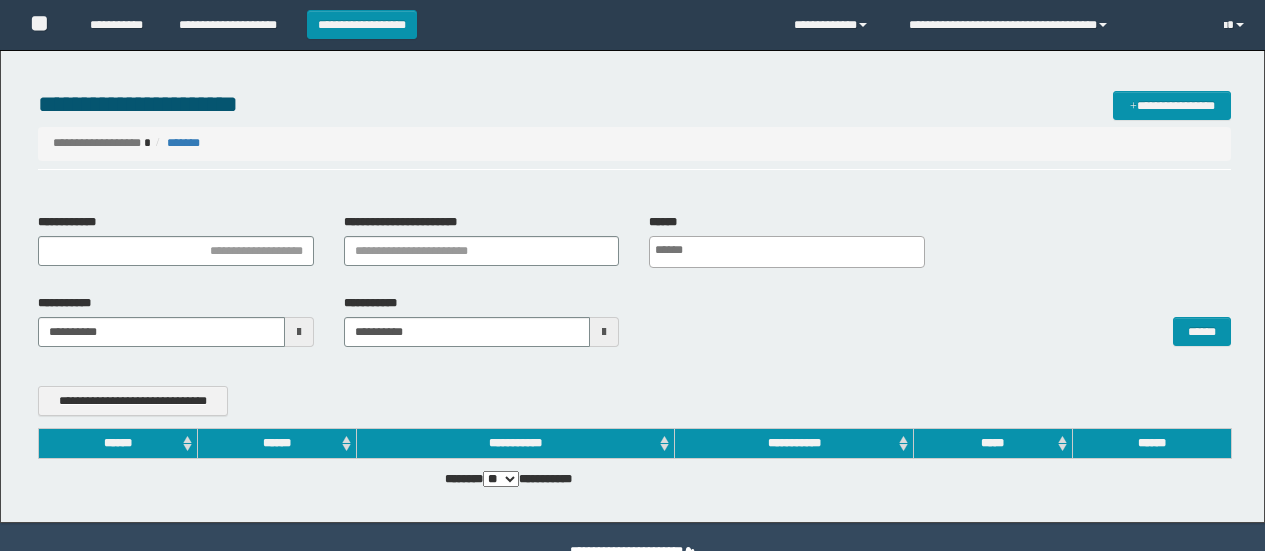 scroll, scrollTop: 0, scrollLeft: 0, axis: both 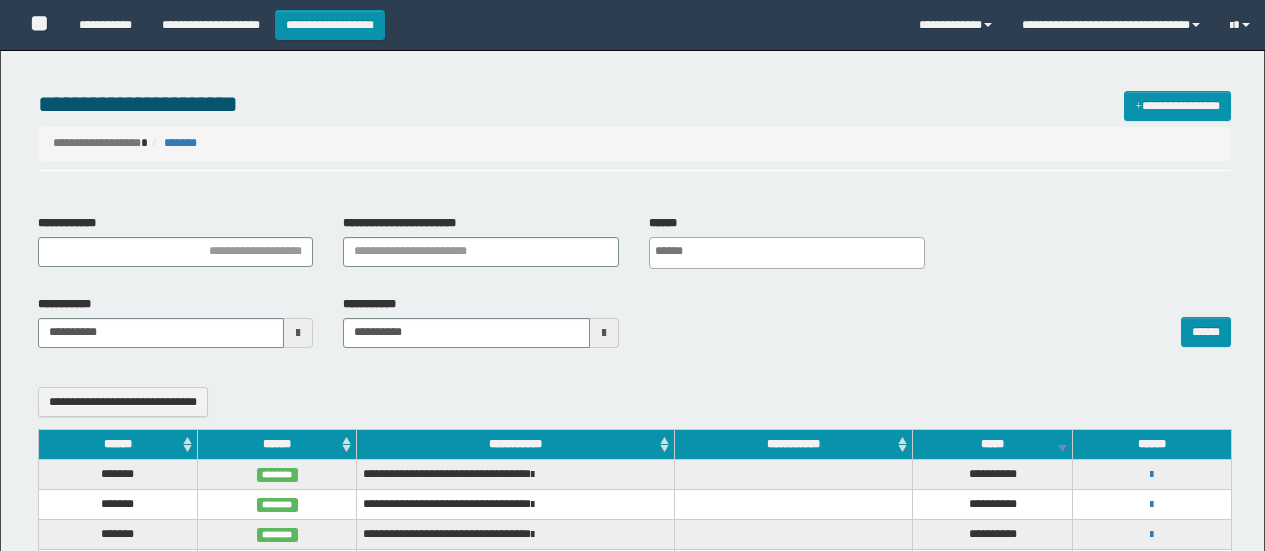 select 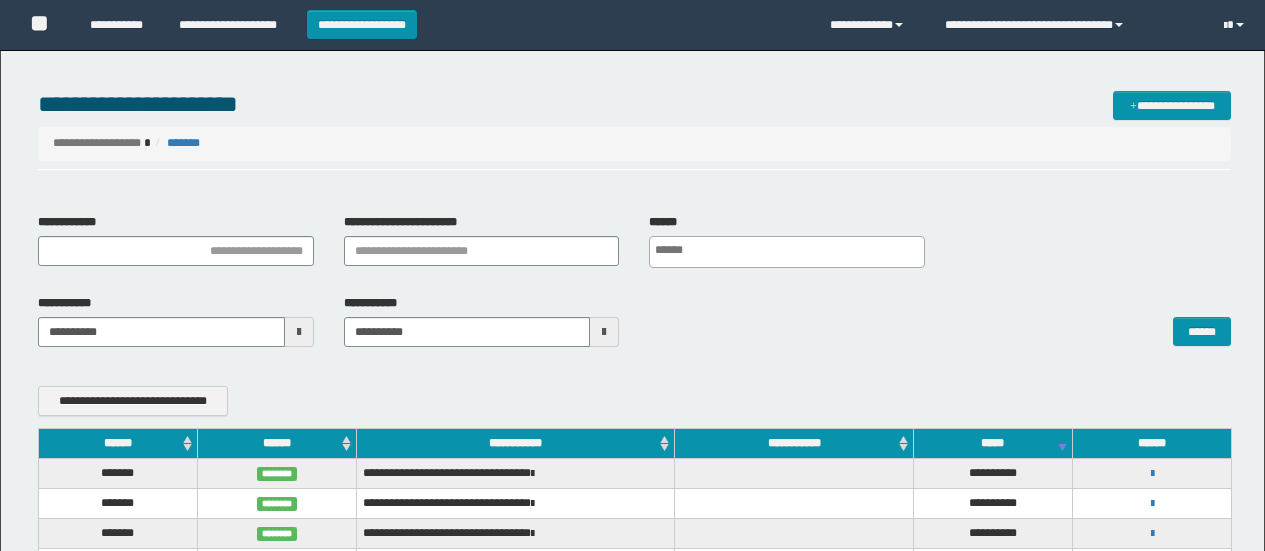scroll, scrollTop: 0, scrollLeft: 0, axis: both 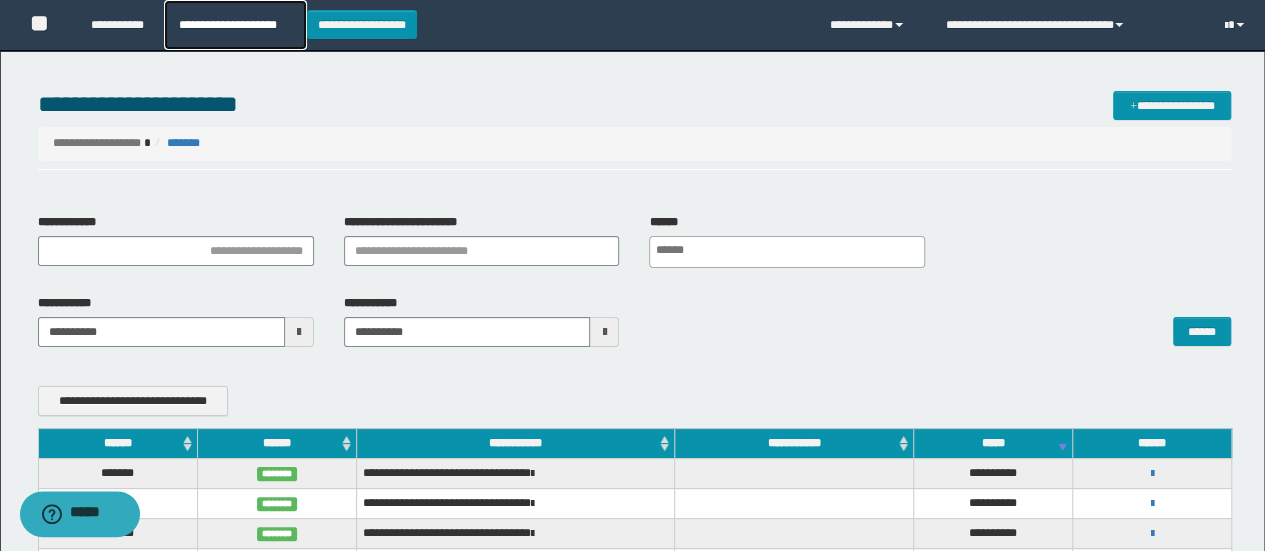 click on "**********" at bounding box center (235, 25) 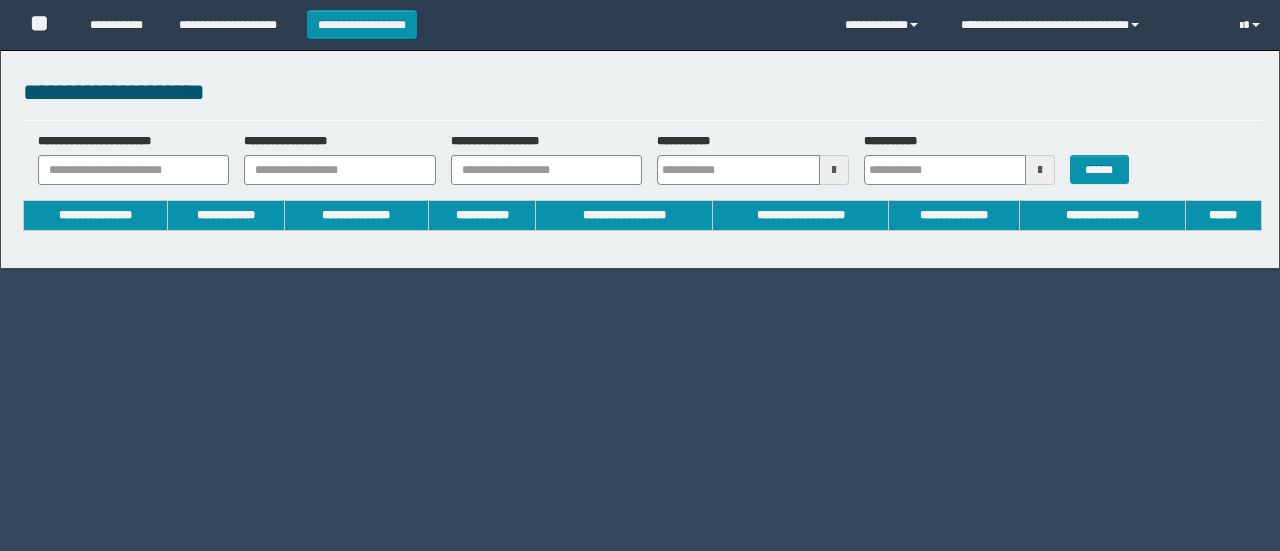 type on "**********" 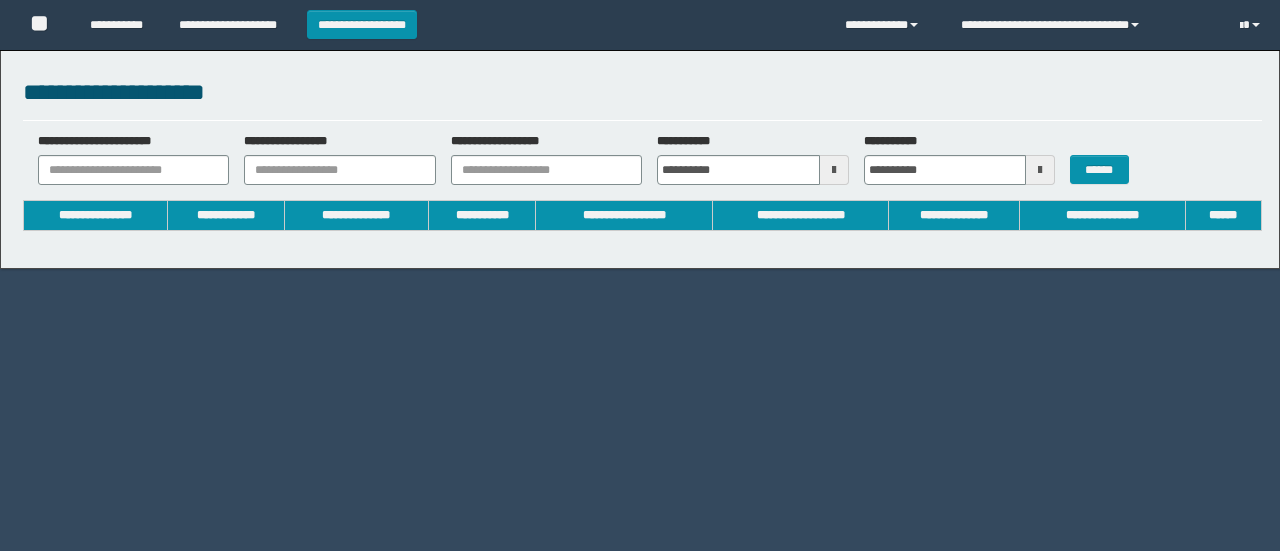 scroll, scrollTop: 0, scrollLeft: 0, axis: both 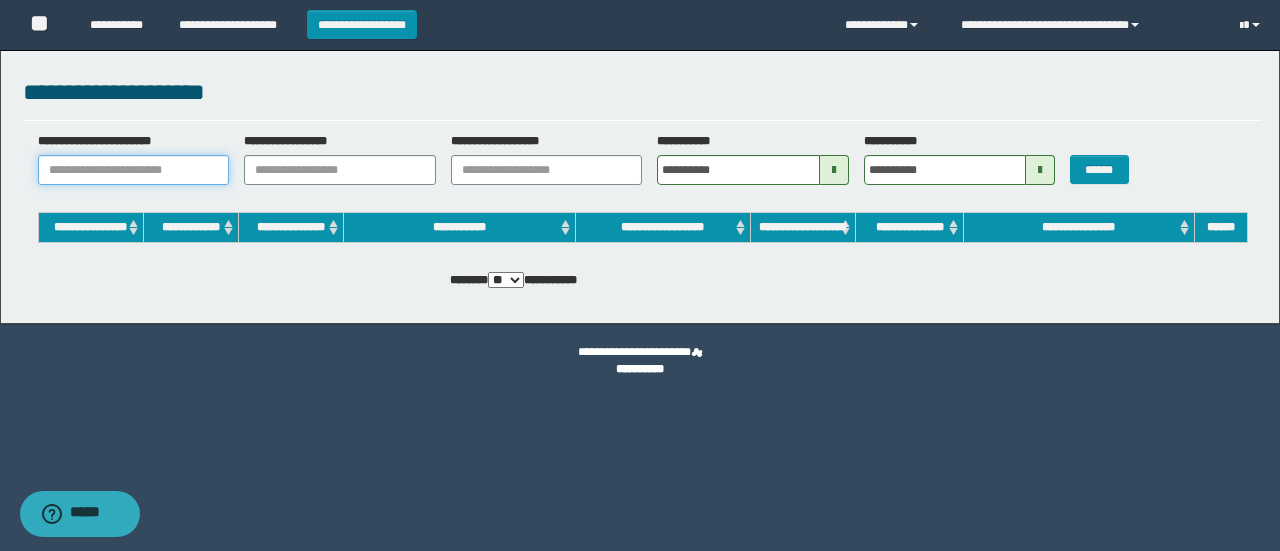 click on "**********" at bounding box center [134, 170] 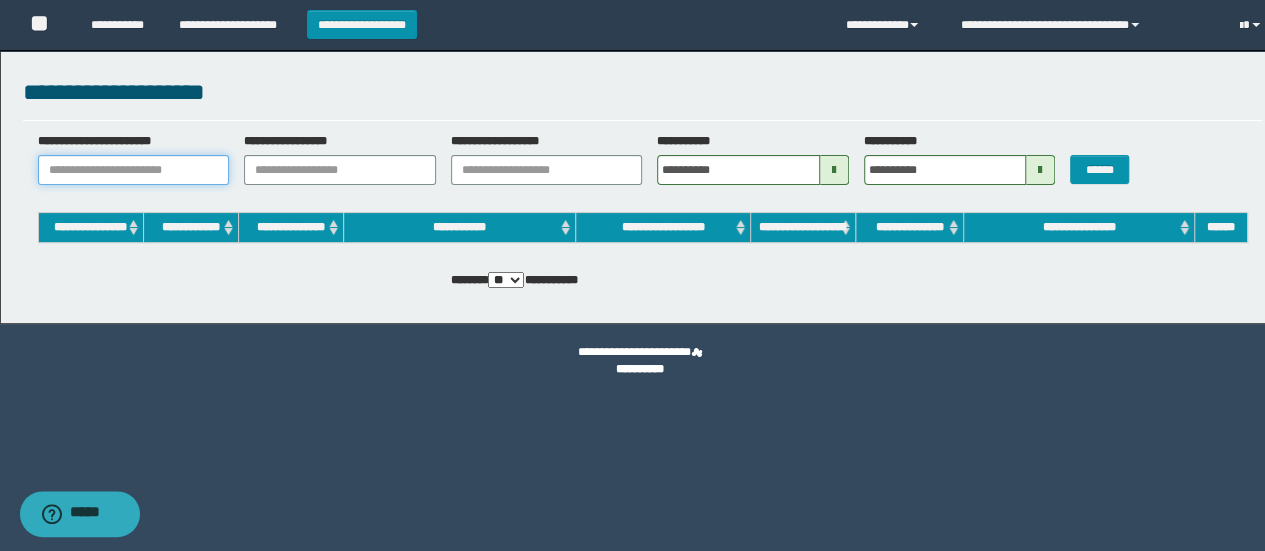 paste on "**********" 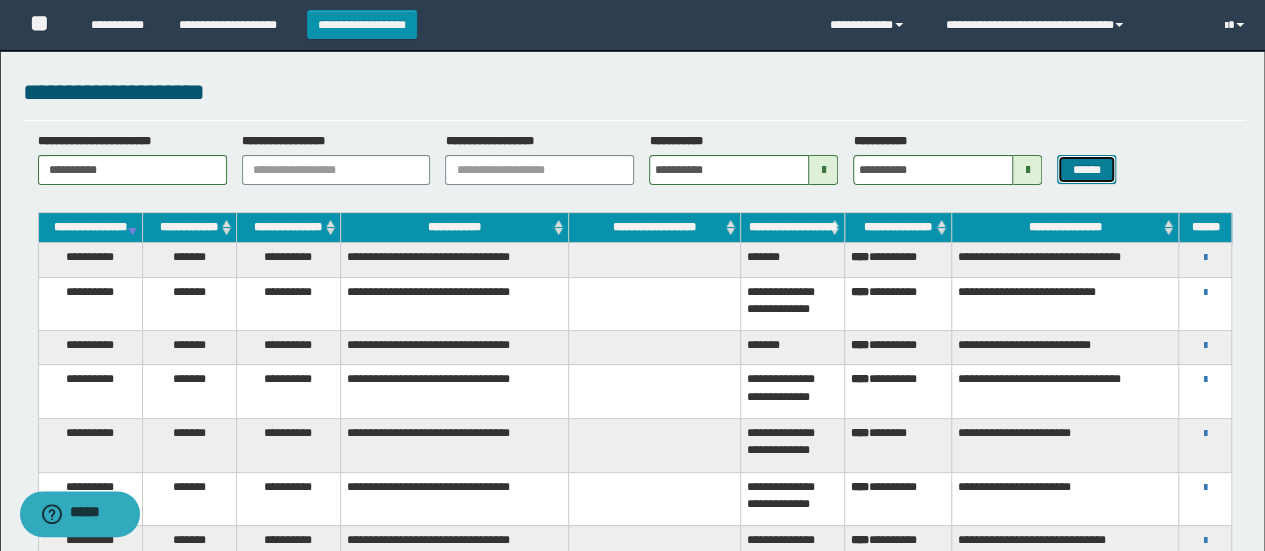 click on "******" at bounding box center (1086, 169) 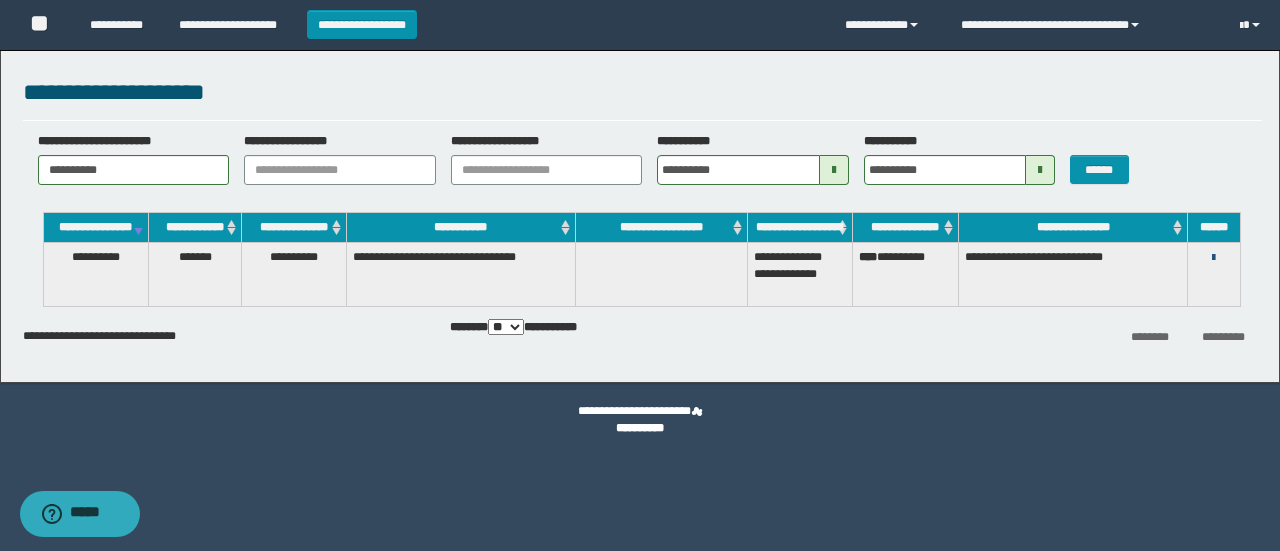 click at bounding box center [1213, 258] 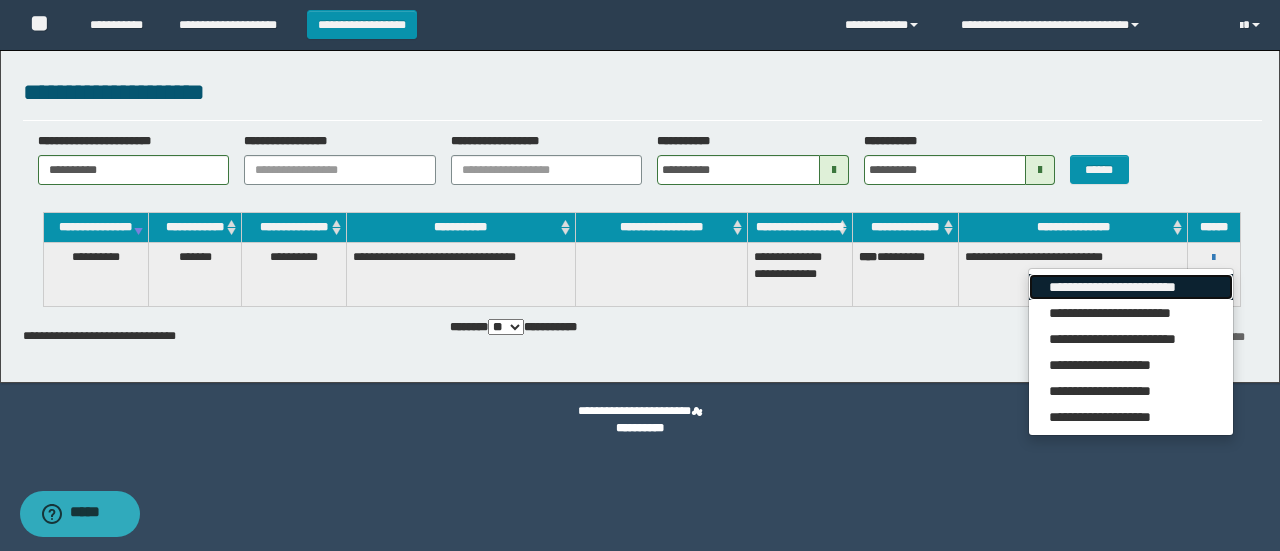 click on "**********" at bounding box center (1130, 287) 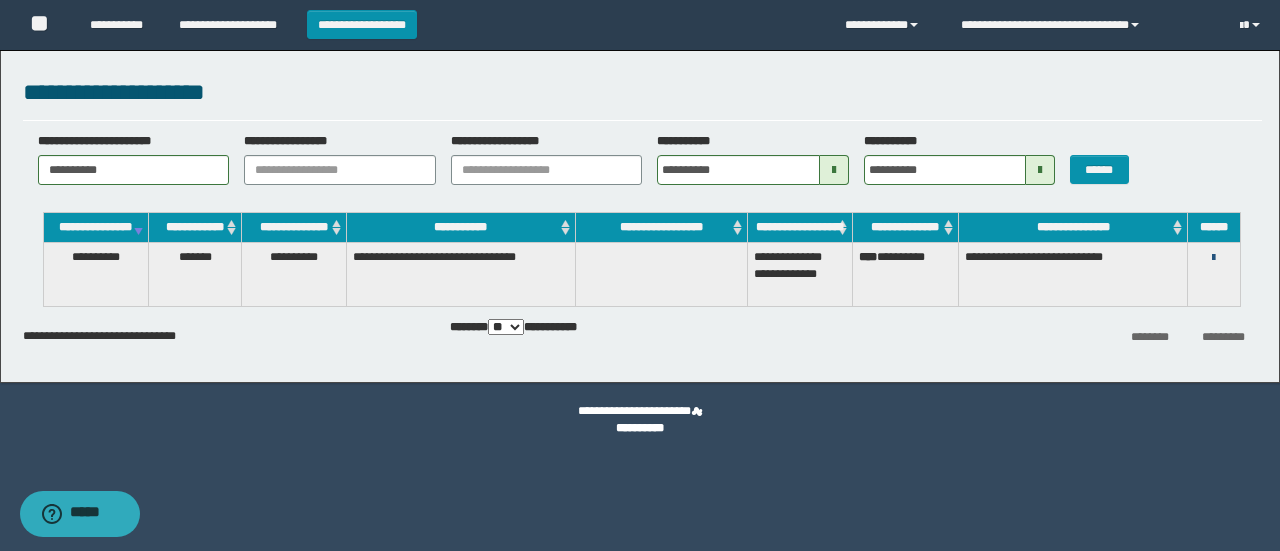 click at bounding box center (1213, 258) 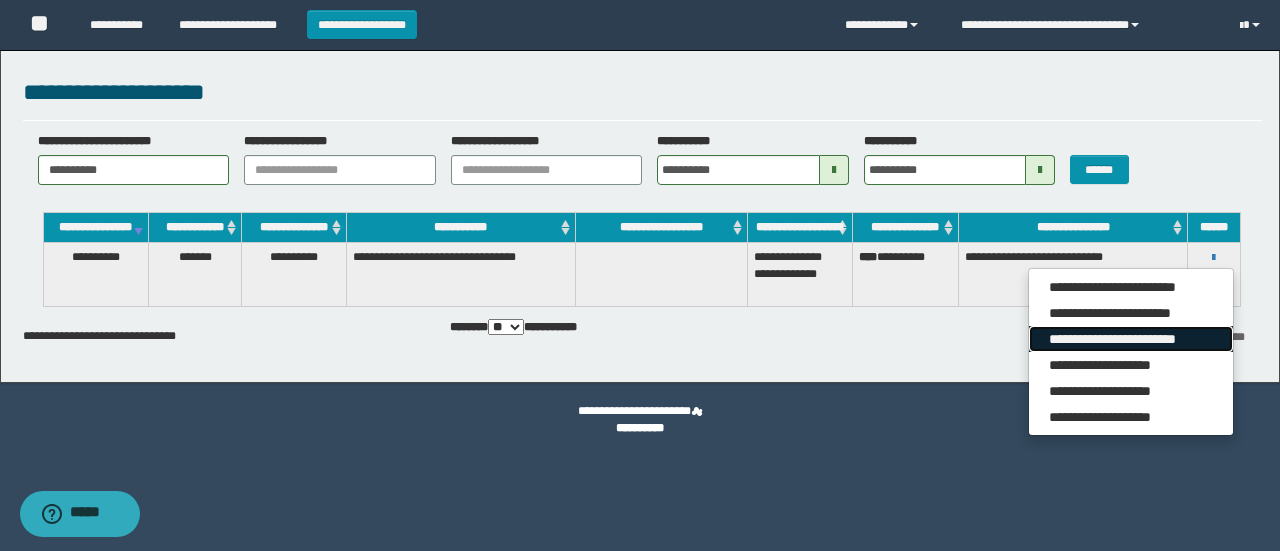 click on "**********" at bounding box center [1130, 339] 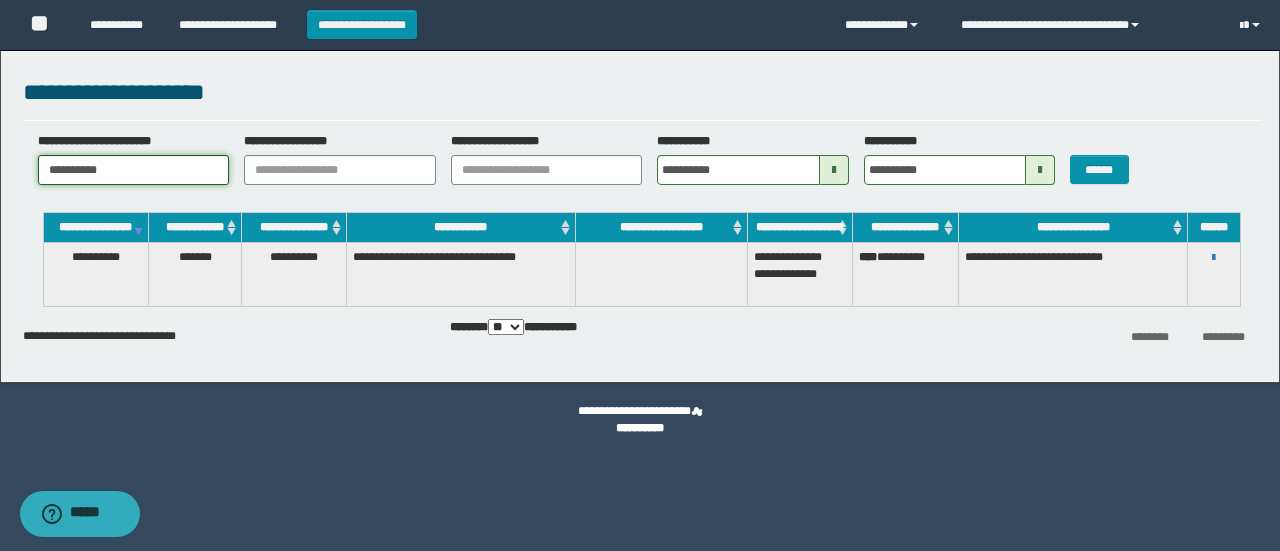 click on "**********" at bounding box center (134, 170) 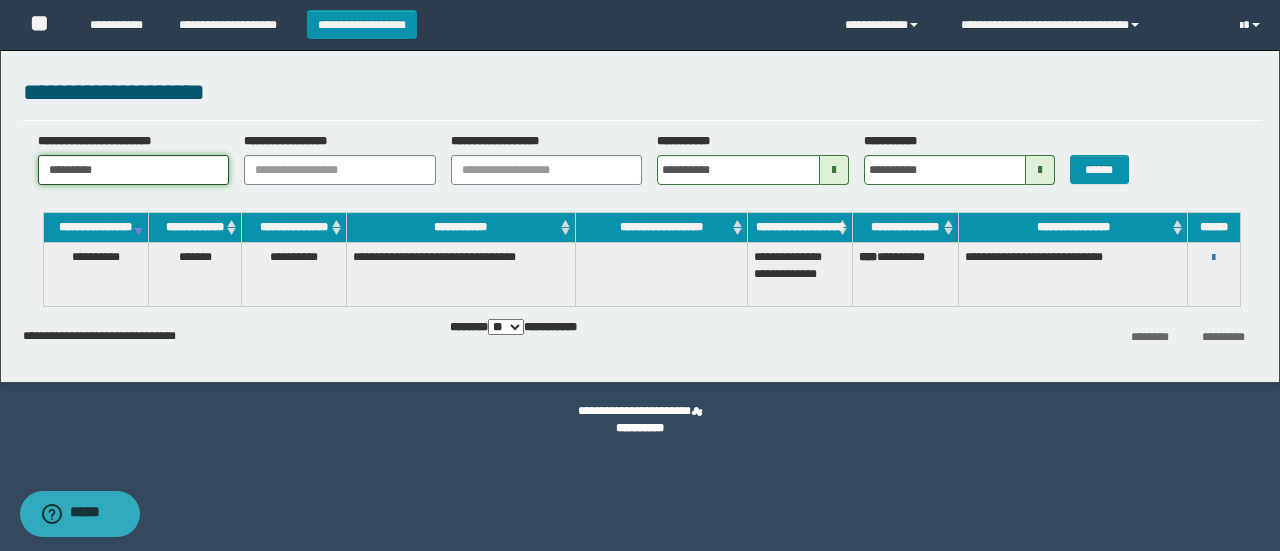 type 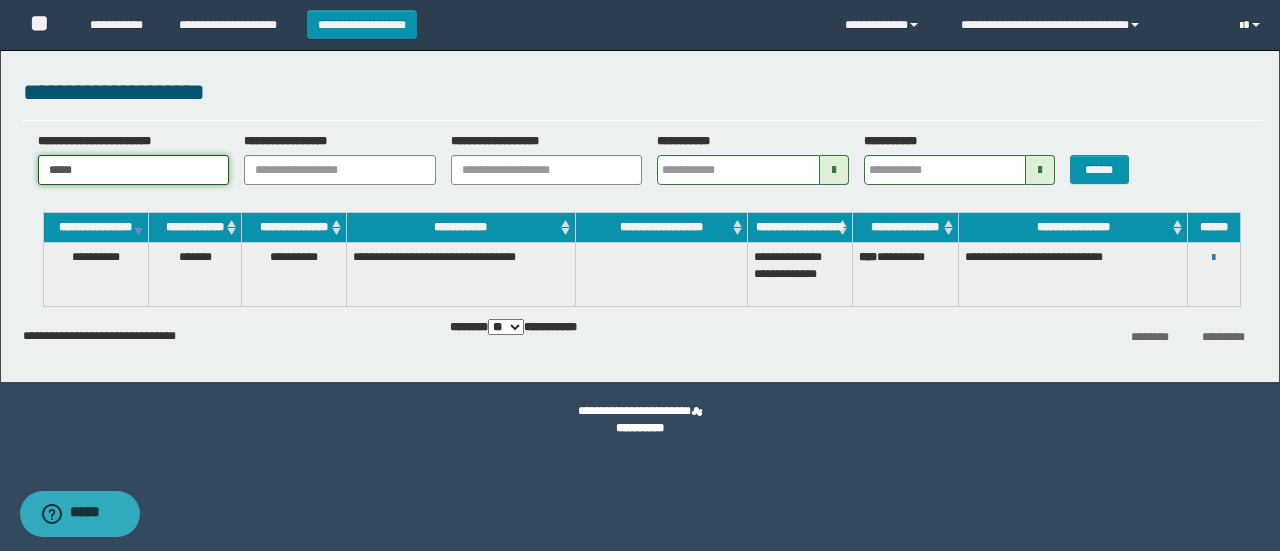 type on "****" 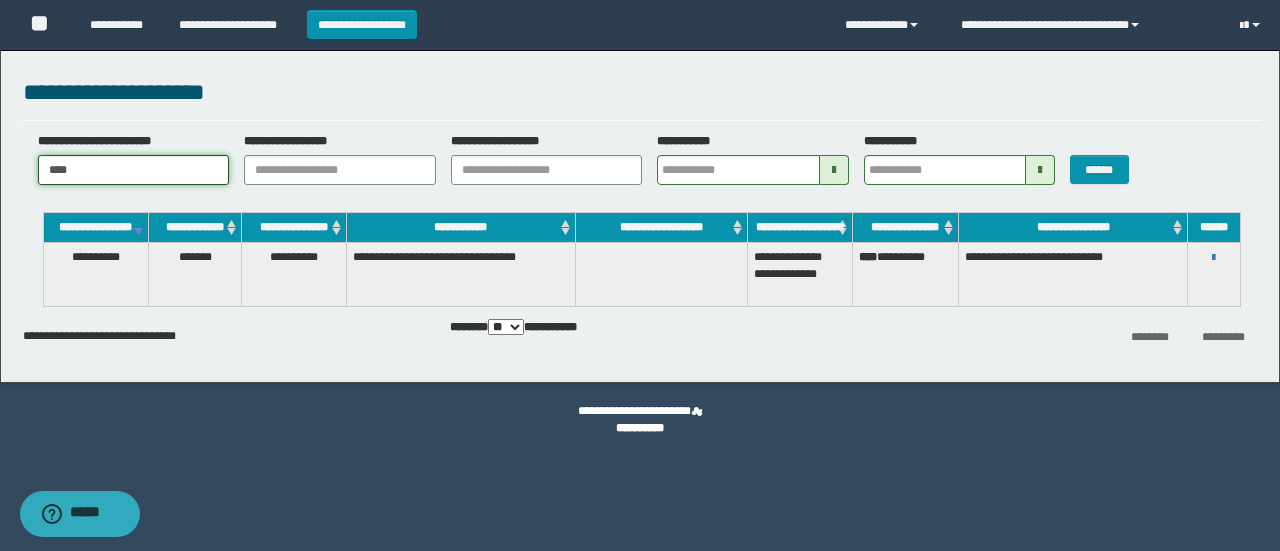 type 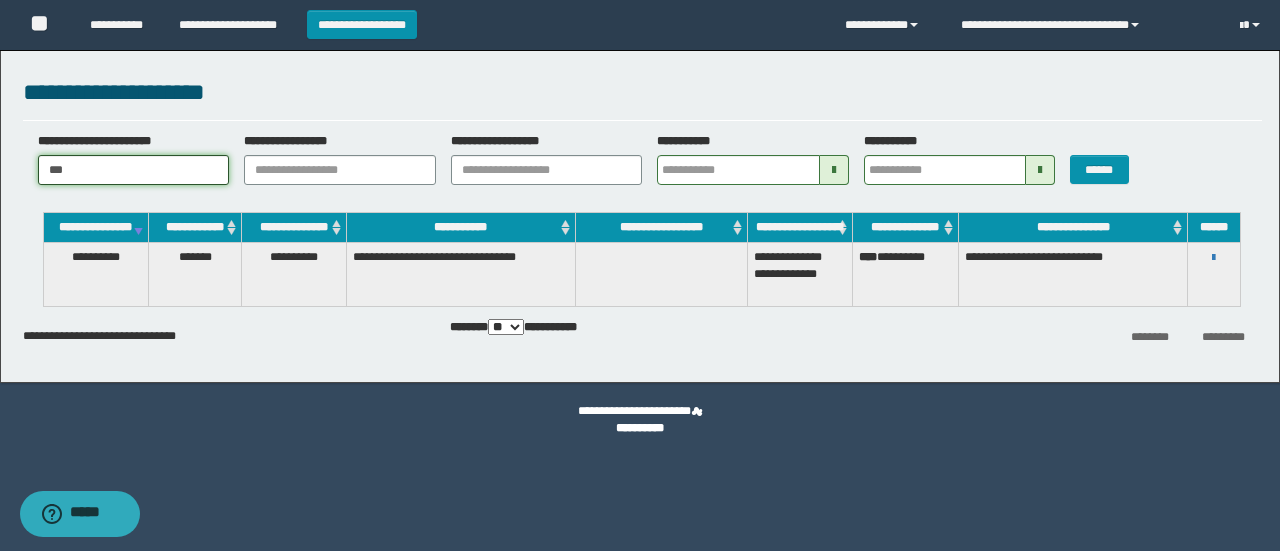 type 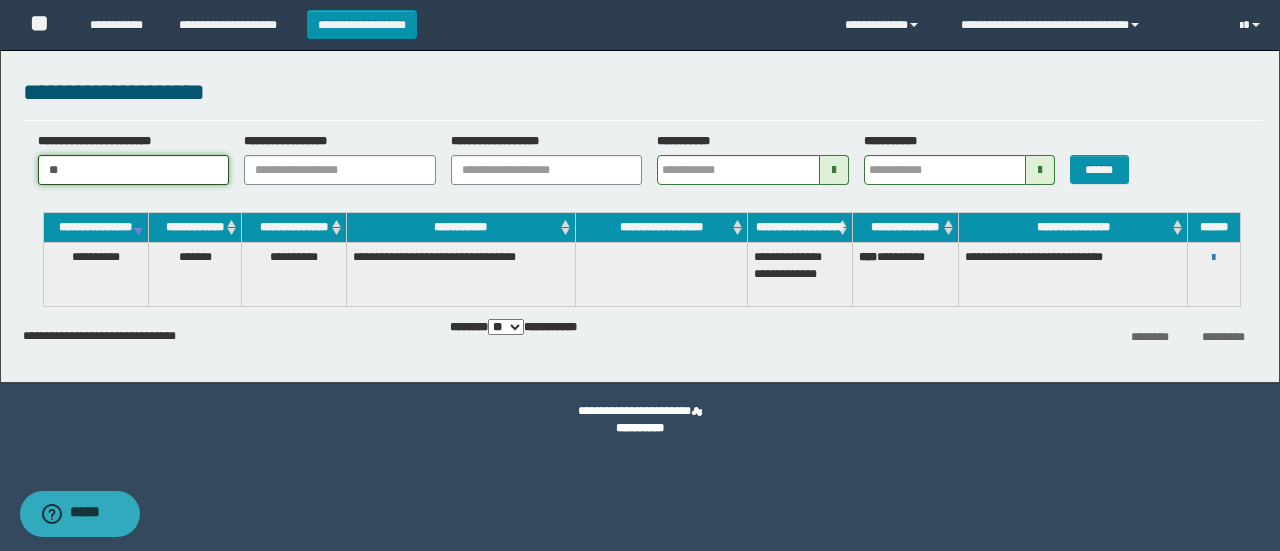 type 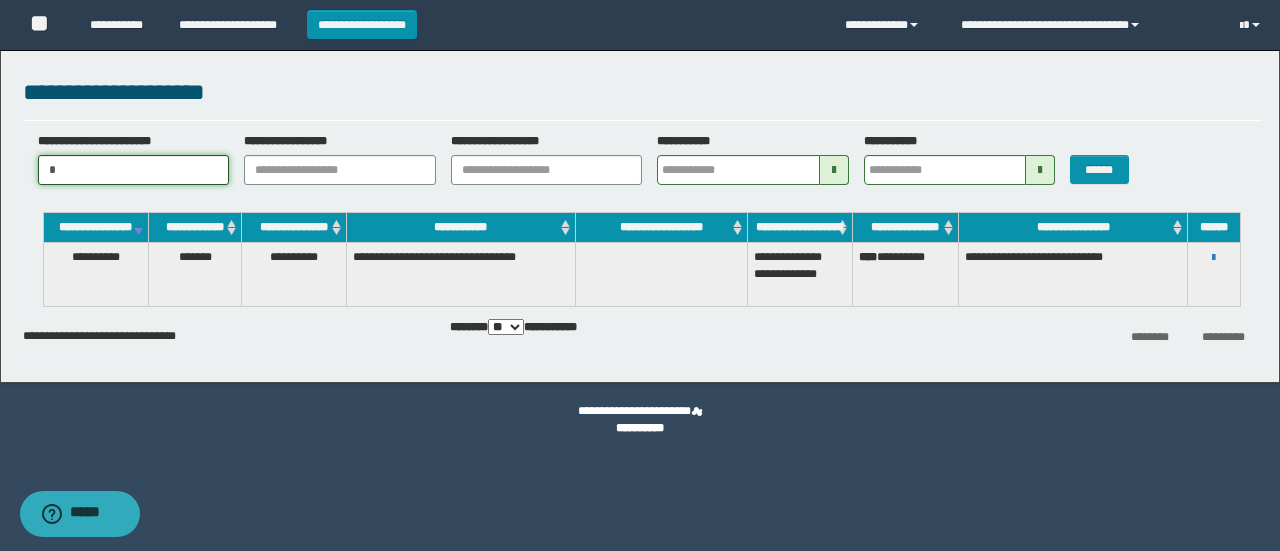 type 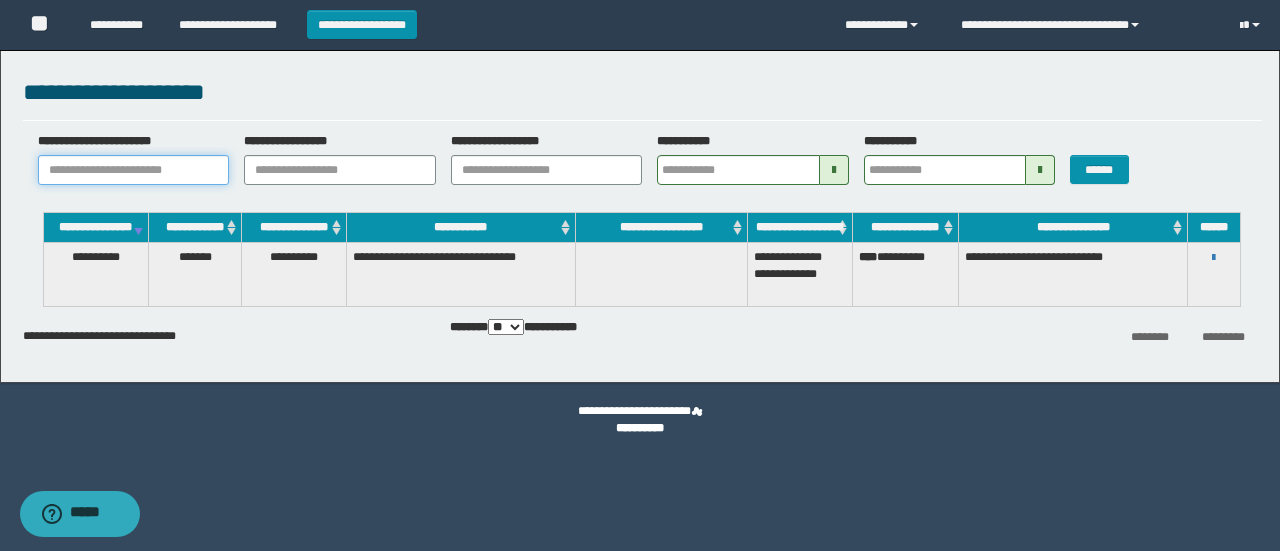 paste on "**********" 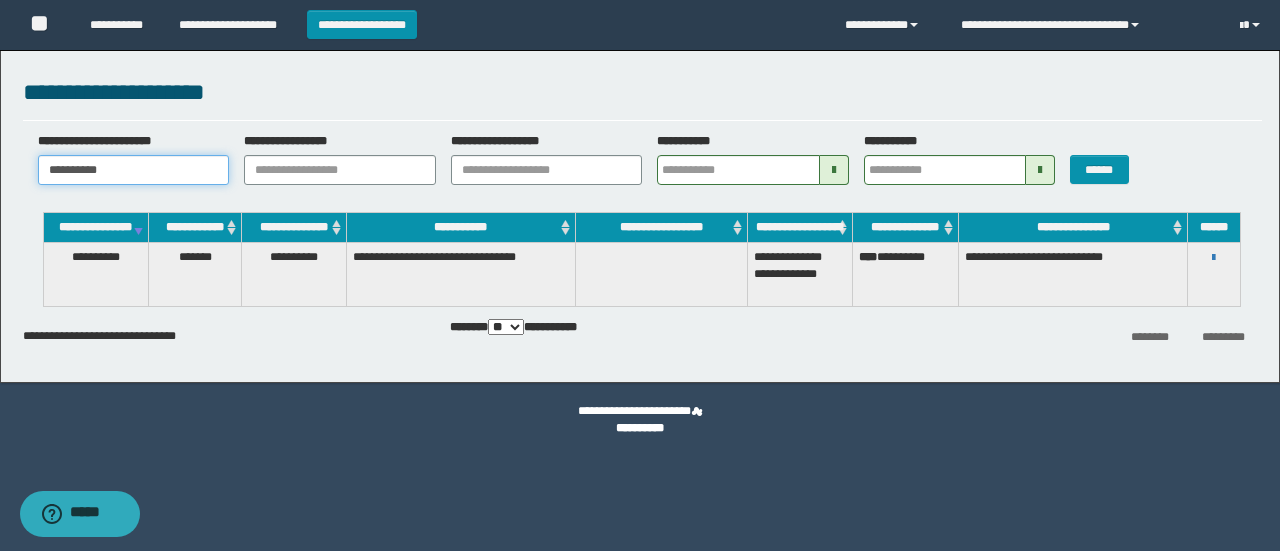 type 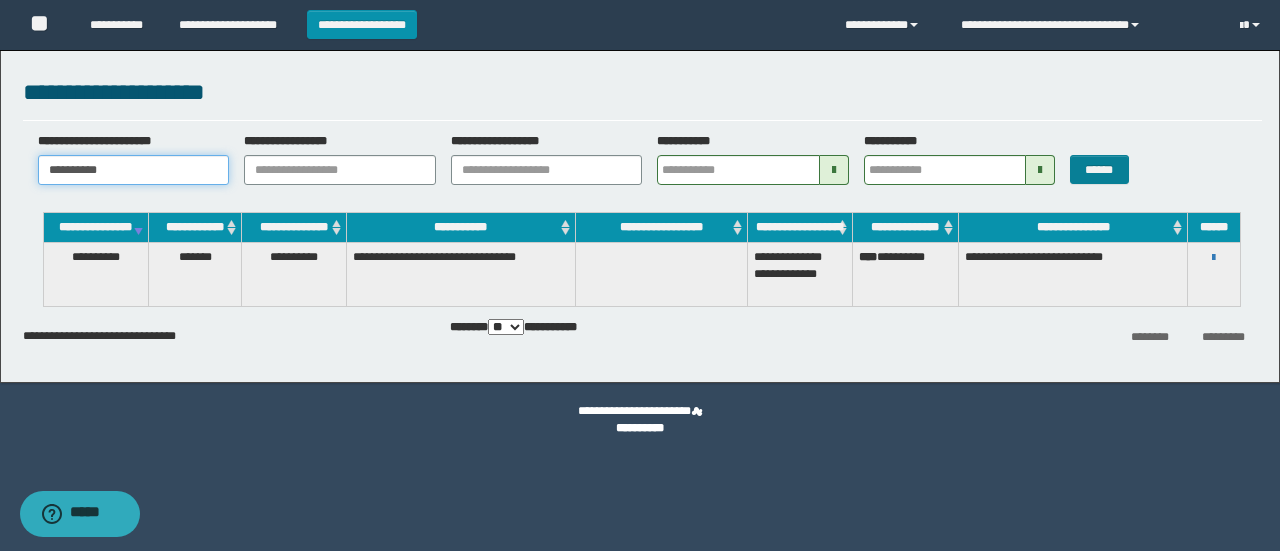type on "**********" 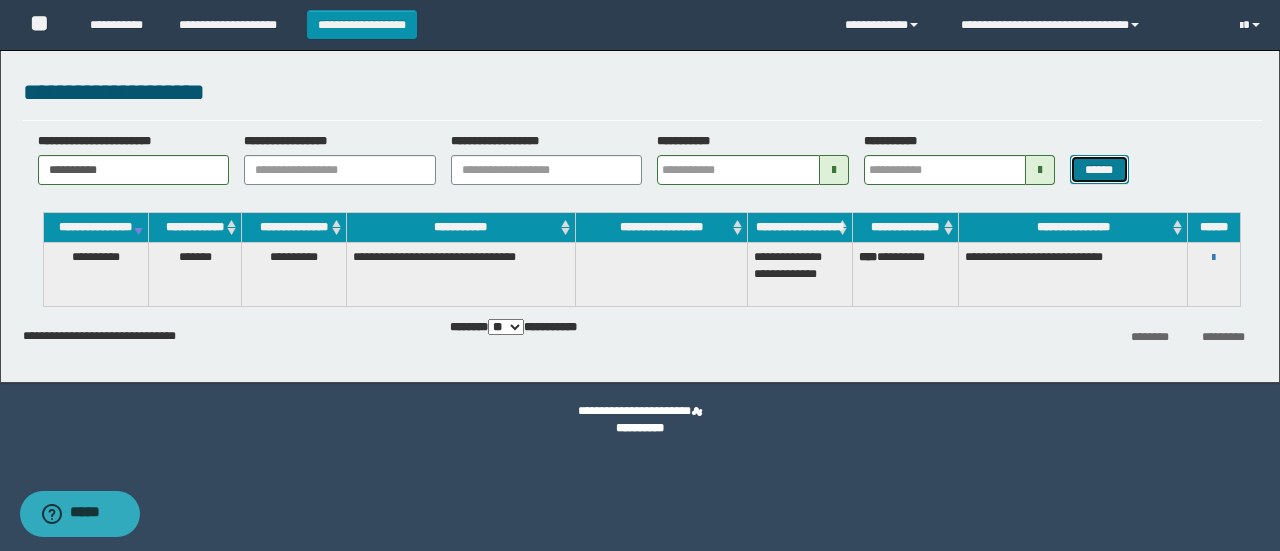 click on "******" at bounding box center (1099, 169) 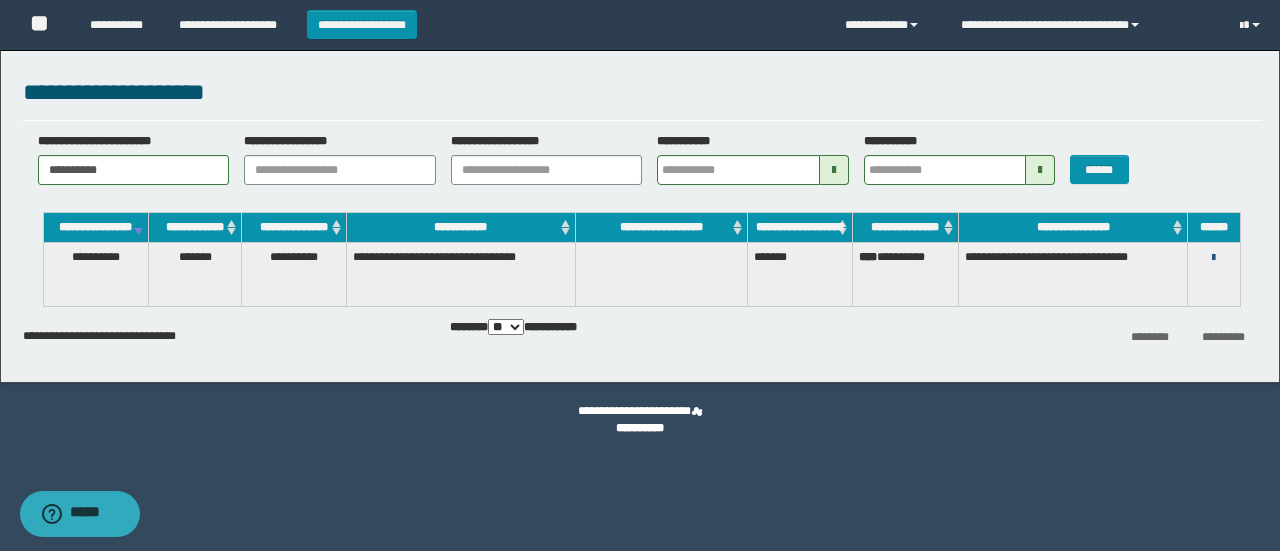 click at bounding box center (1213, 258) 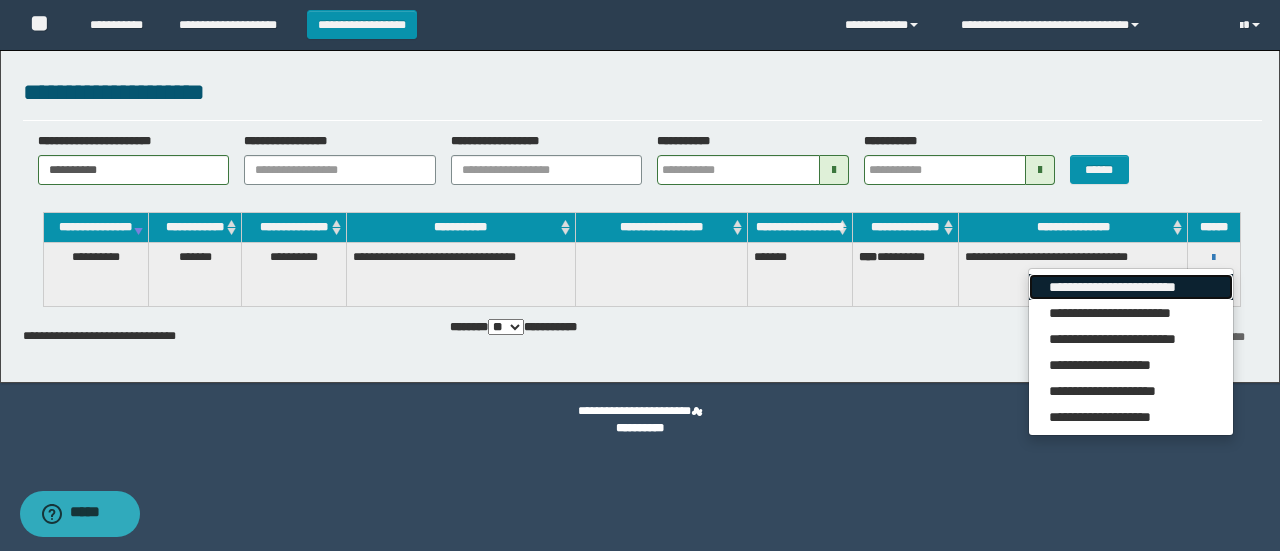 click on "**********" at bounding box center (1130, 287) 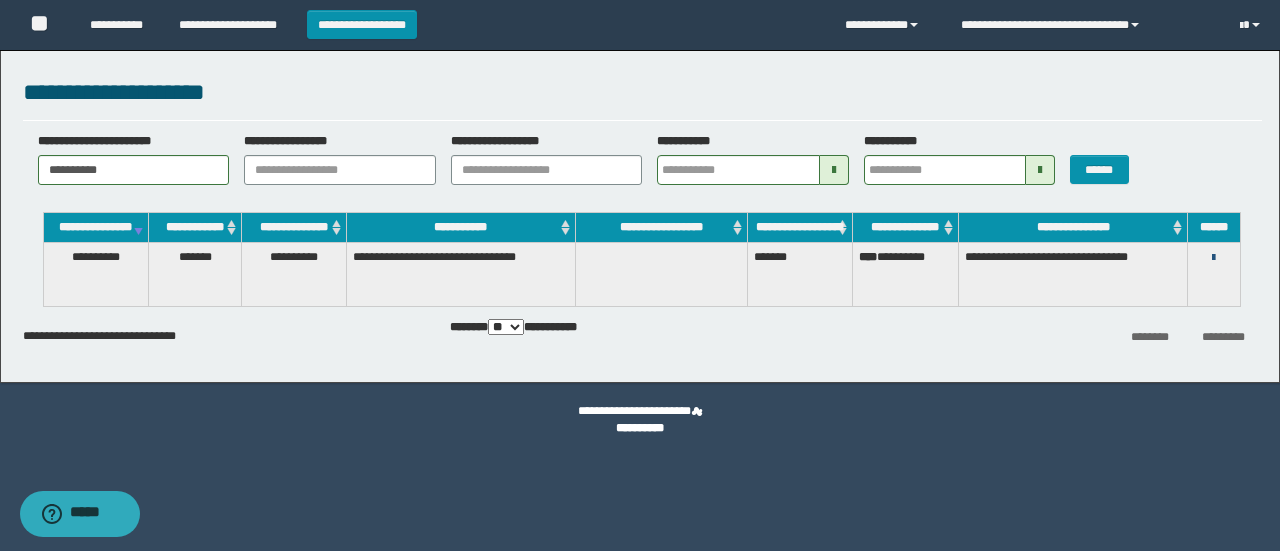 click at bounding box center (1213, 258) 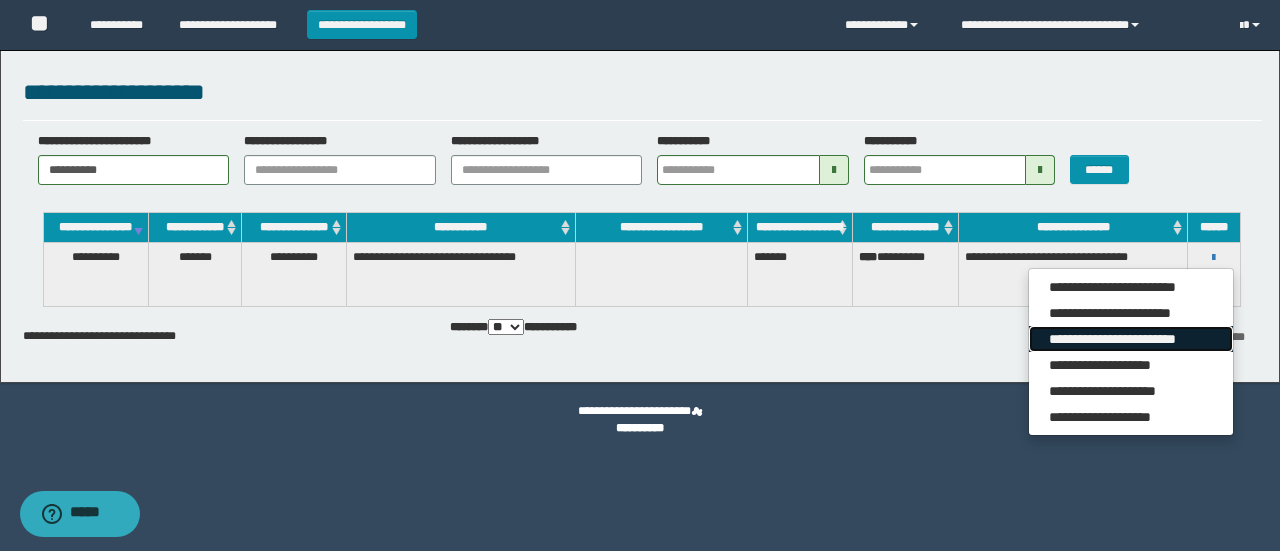 click on "**********" at bounding box center (1130, 339) 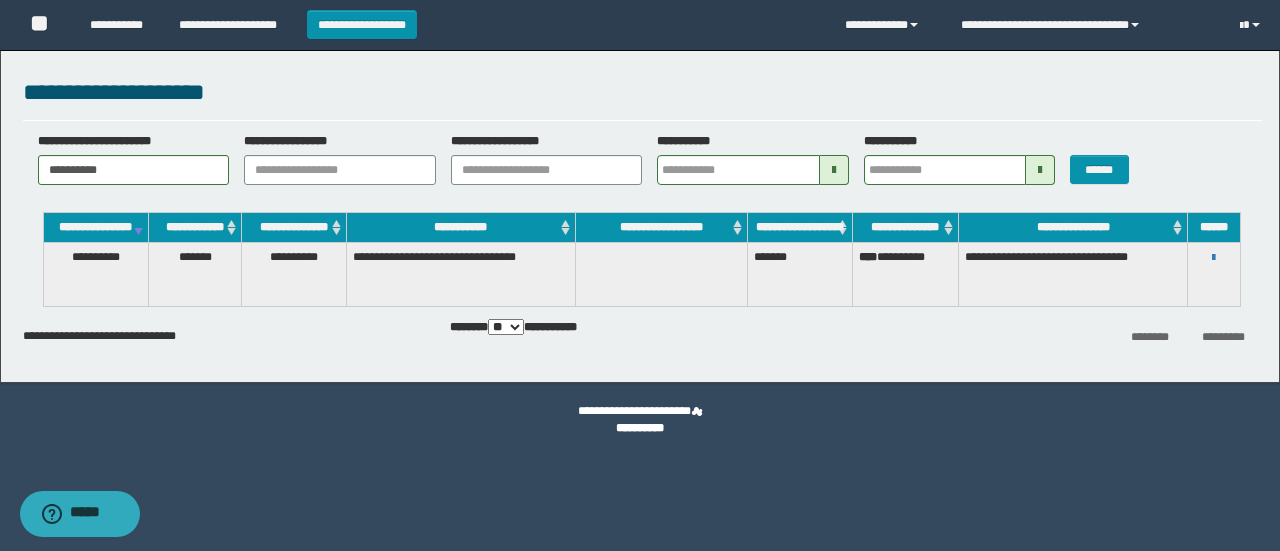 type 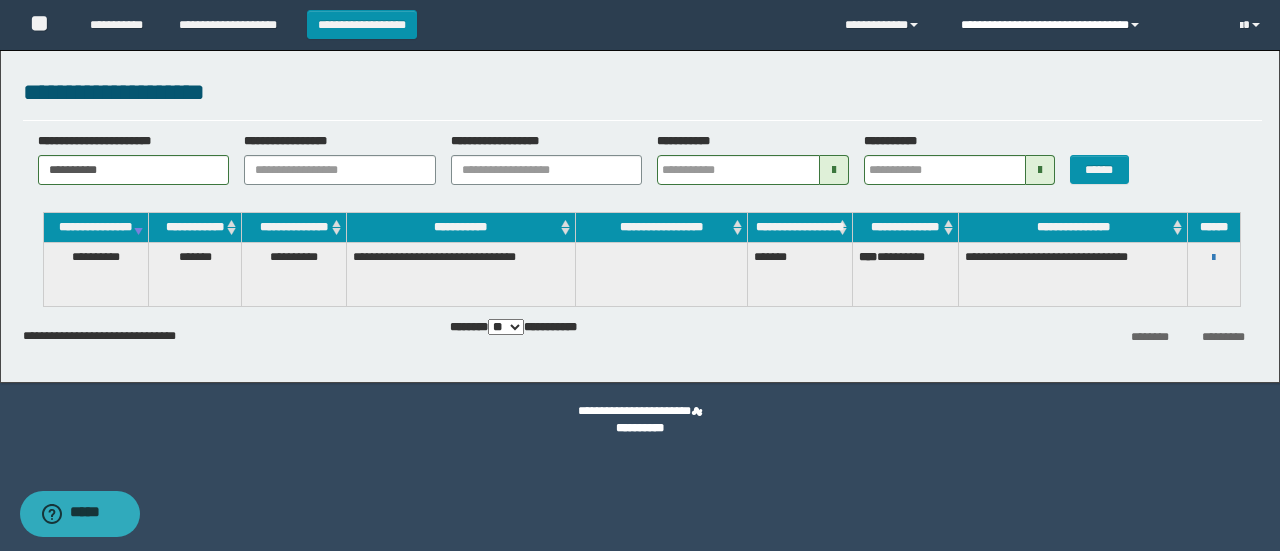 click on "**********" at bounding box center (1085, 25) 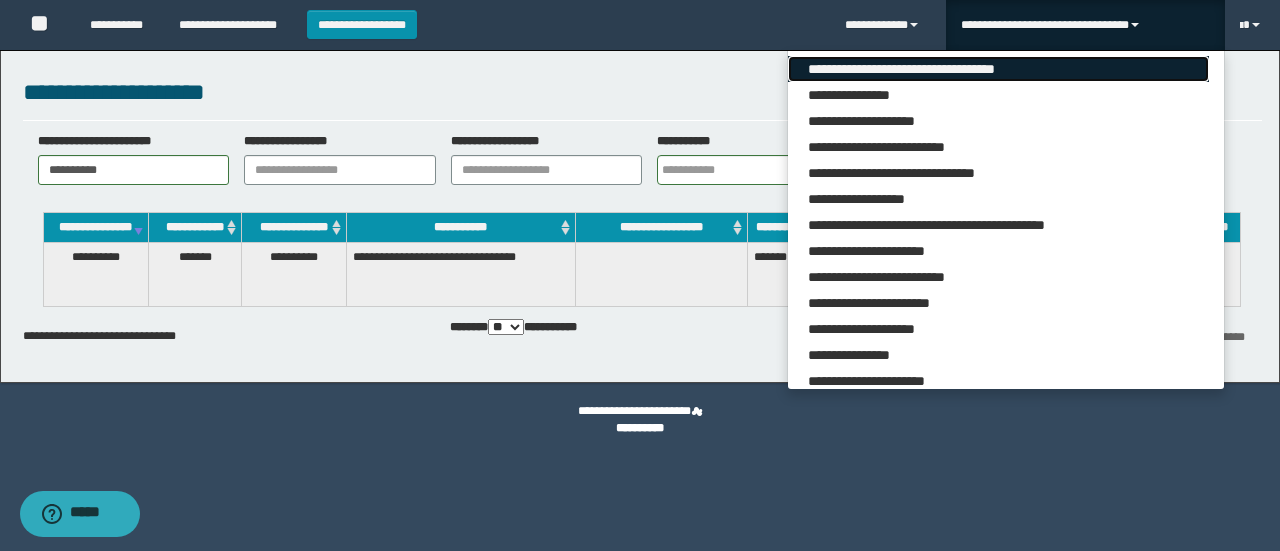 click on "**********" at bounding box center (998, 69) 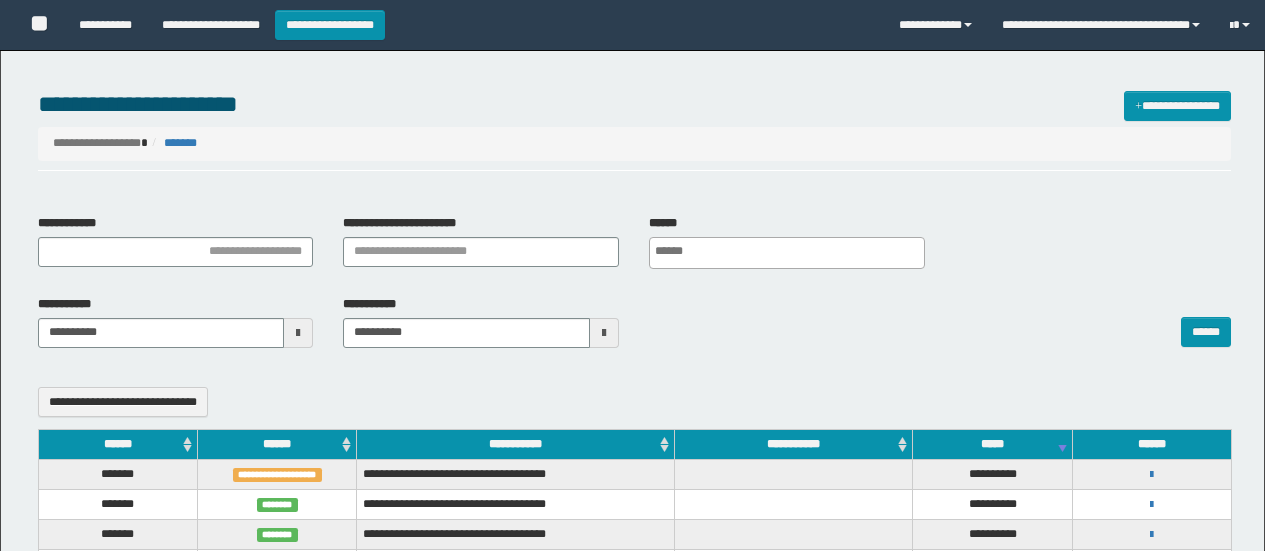 select 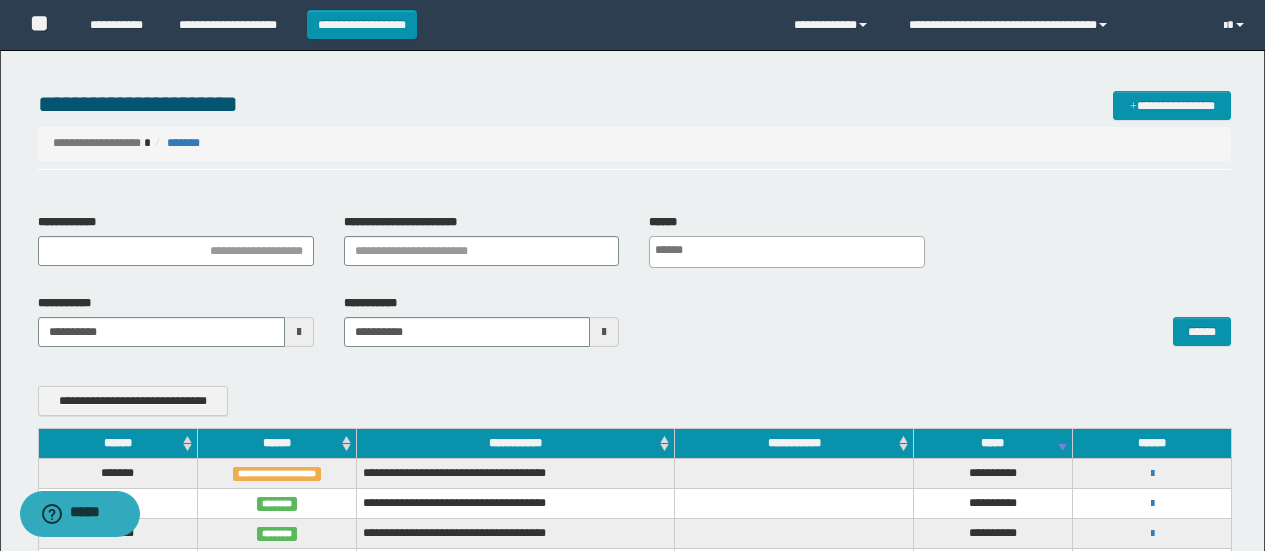scroll, scrollTop: 0, scrollLeft: 0, axis: both 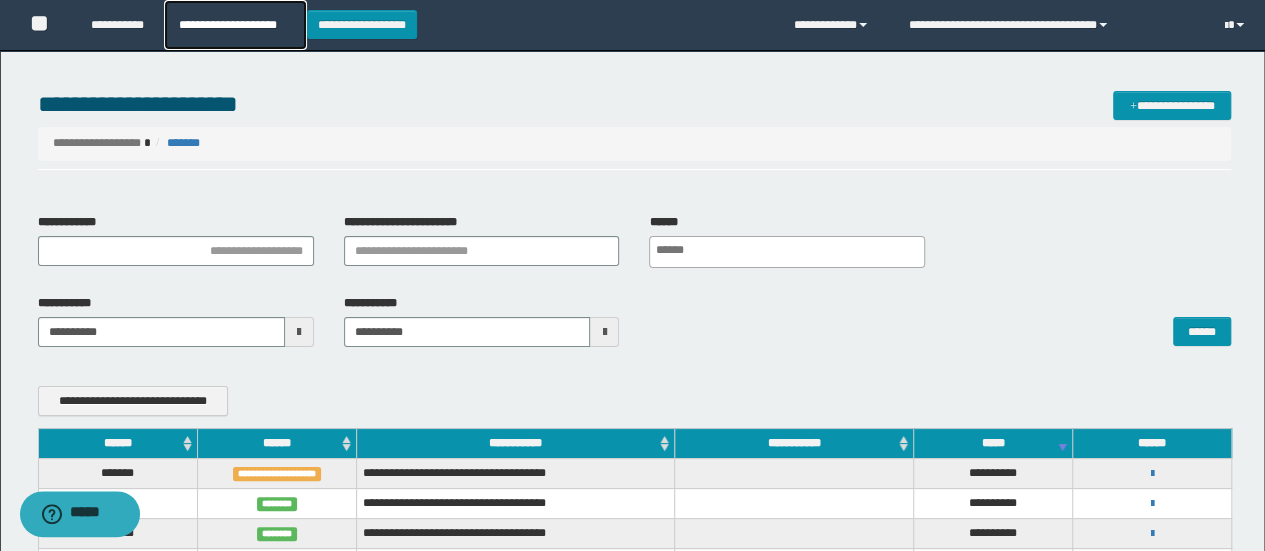 click on "**********" at bounding box center (235, 25) 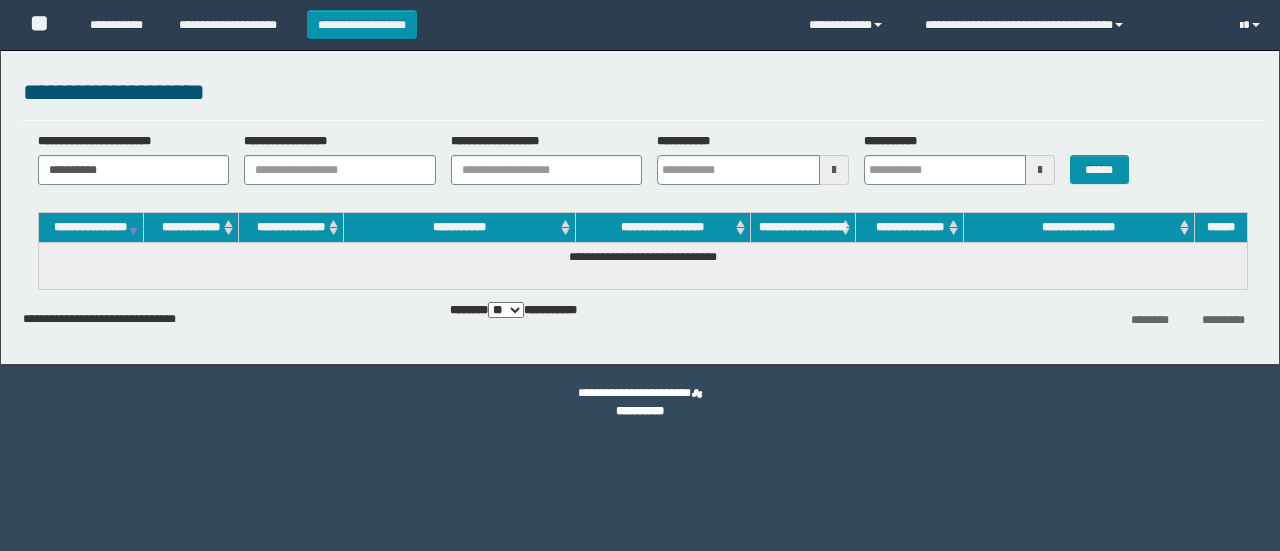 scroll, scrollTop: 0, scrollLeft: 0, axis: both 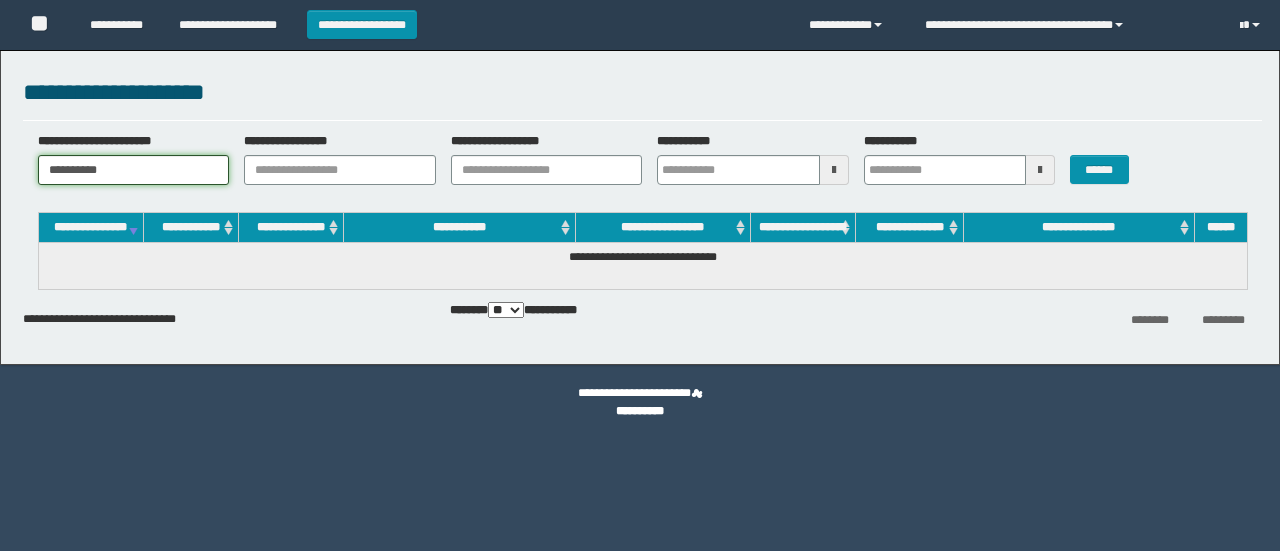 click on "**********" at bounding box center (134, 170) 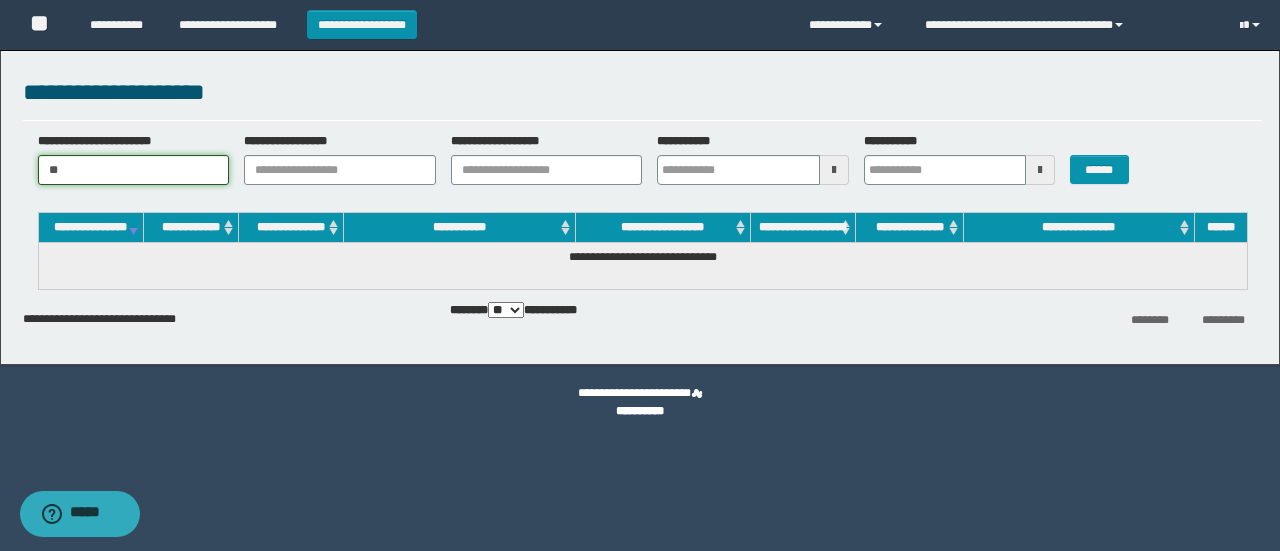 type on "*" 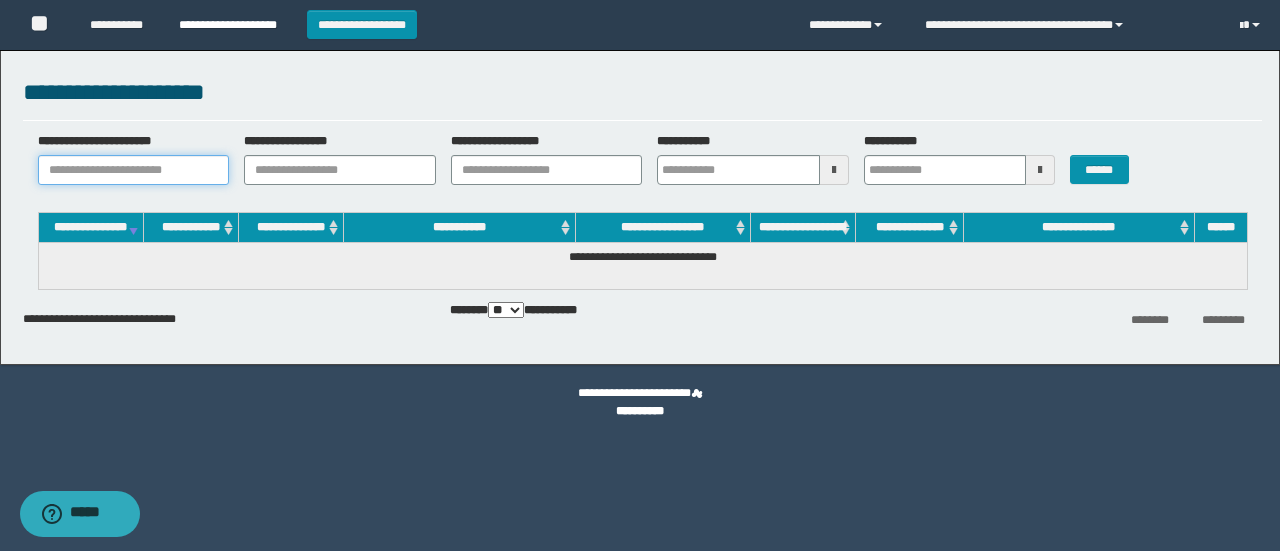 type 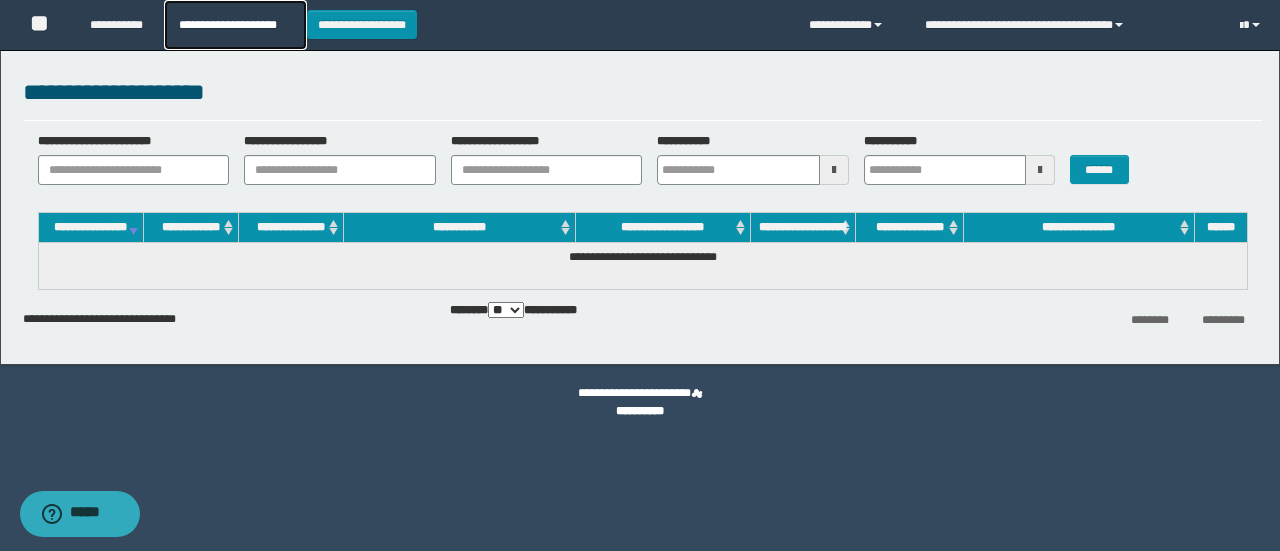 click on "**********" at bounding box center (235, 25) 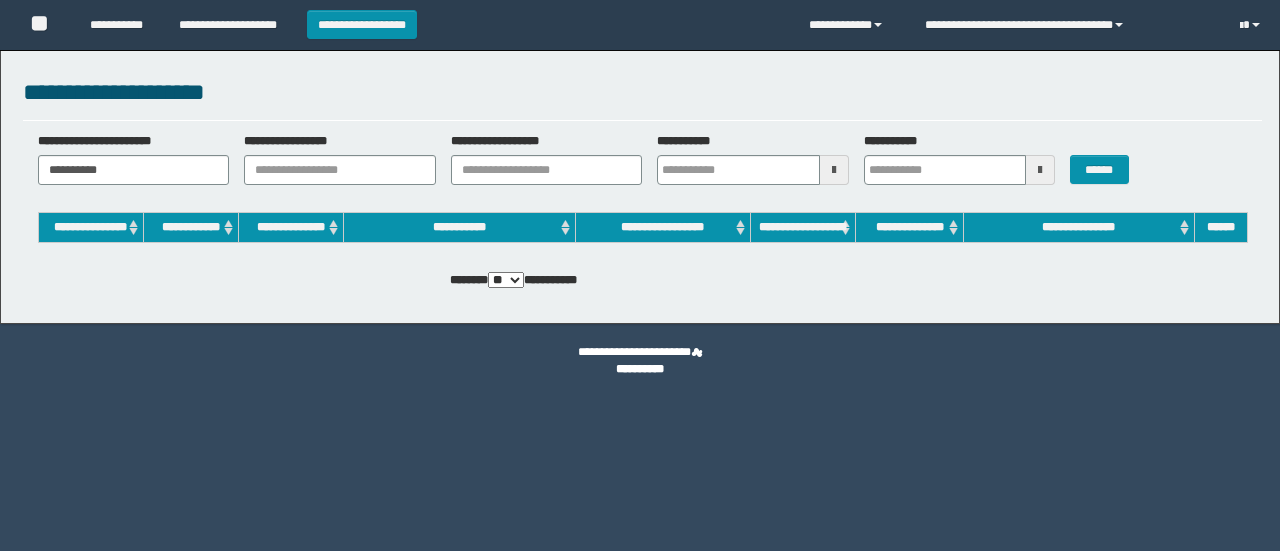 scroll, scrollTop: 0, scrollLeft: 0, axis: both 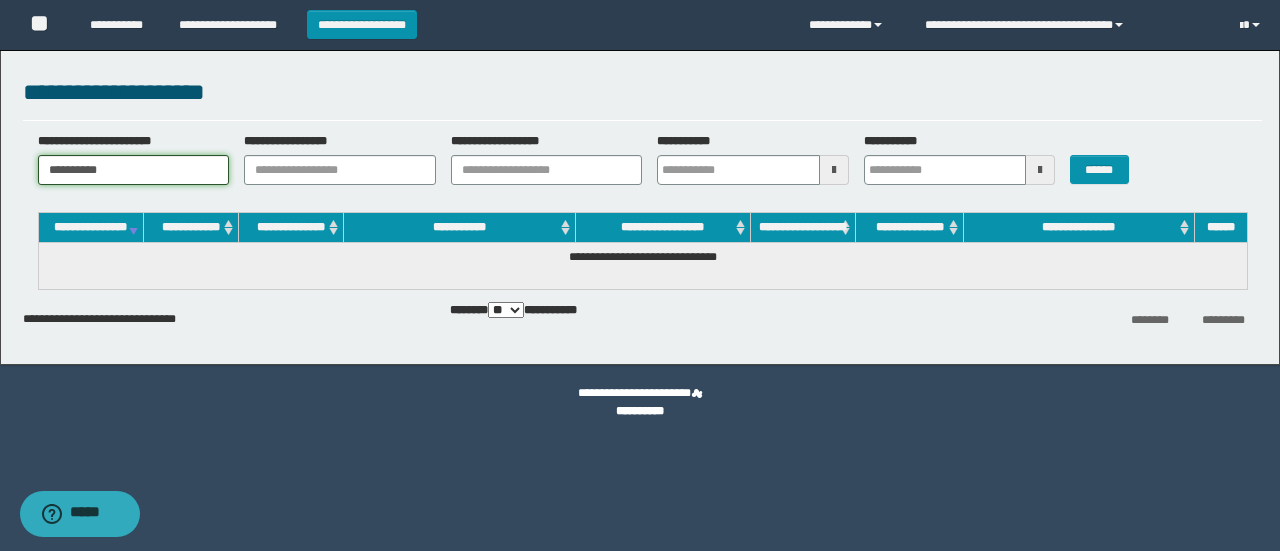 drag, startPoint x: 116, startPoint y: 172, endPoint x: 38, endPoint y: 169, distance: 78.05767 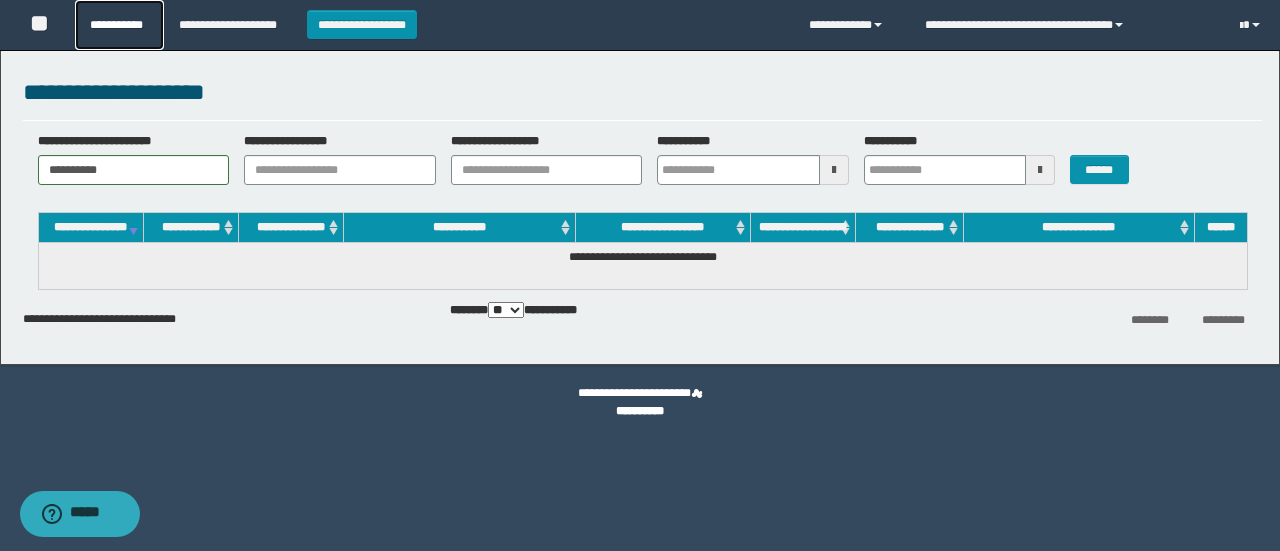 click on "**********" at bounding box center (119, 25) 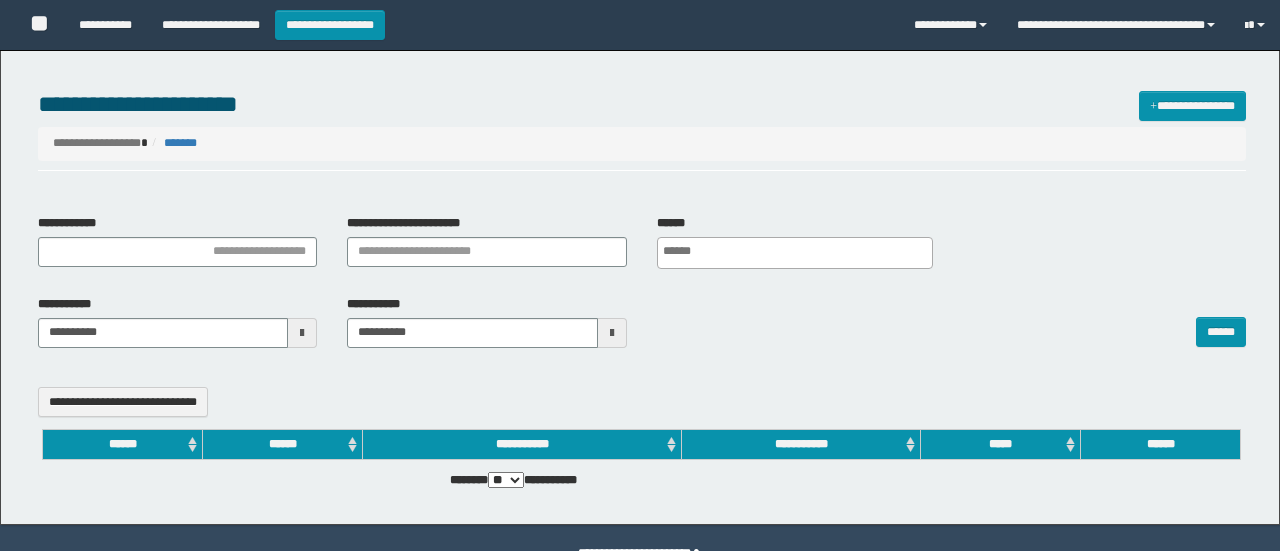 select 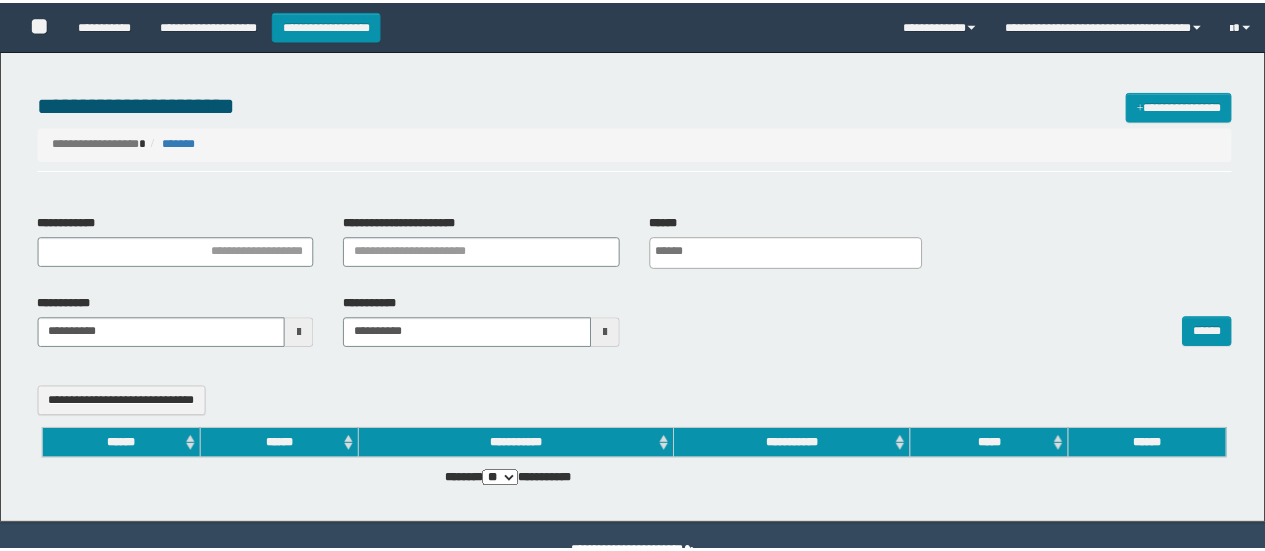 scroll, scrollTop: 0, scrollLeft: 0, axis: both 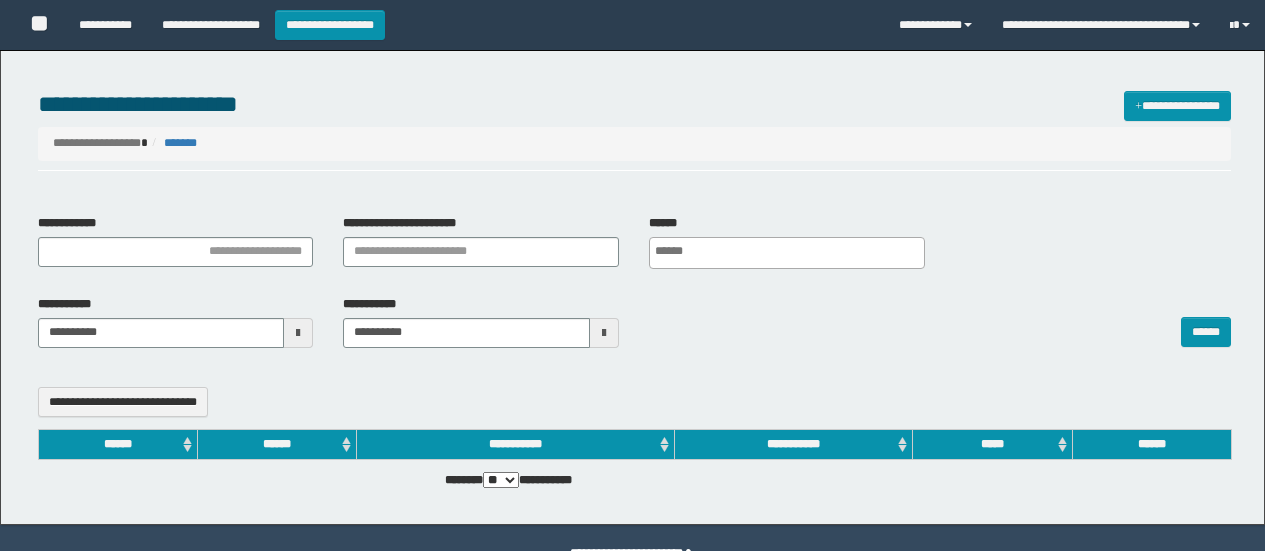 select 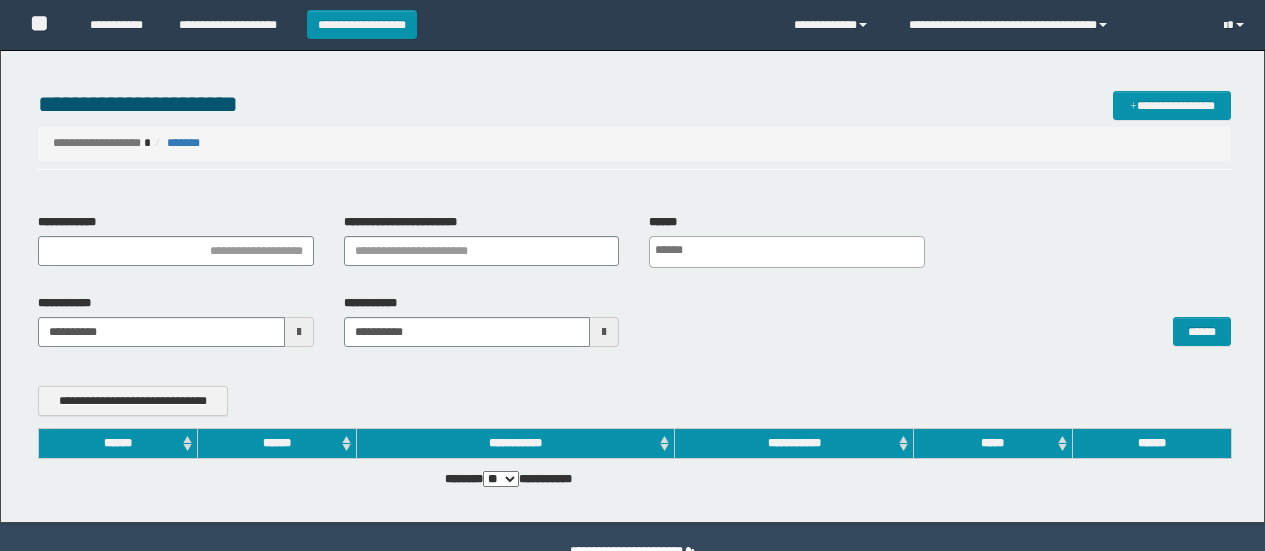 scroll, scrollTop: 0, scrollLeft: 0, axis: both 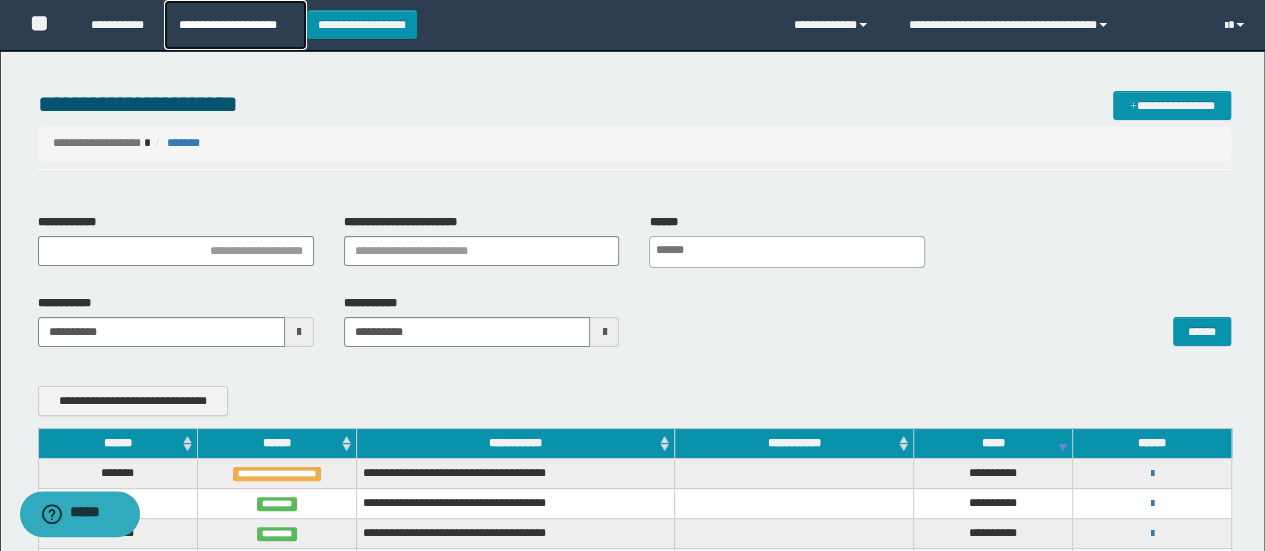 click on "**********" at bounding box center (235, 25) 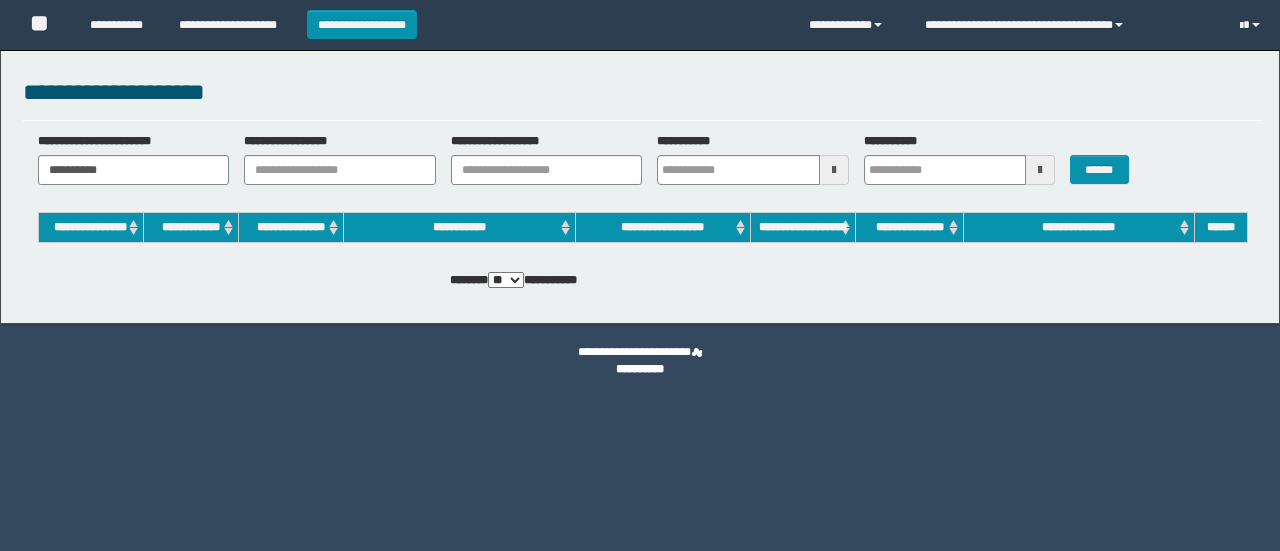 scroll, scrollTop: 0, scrollLeft: 0, axis: both 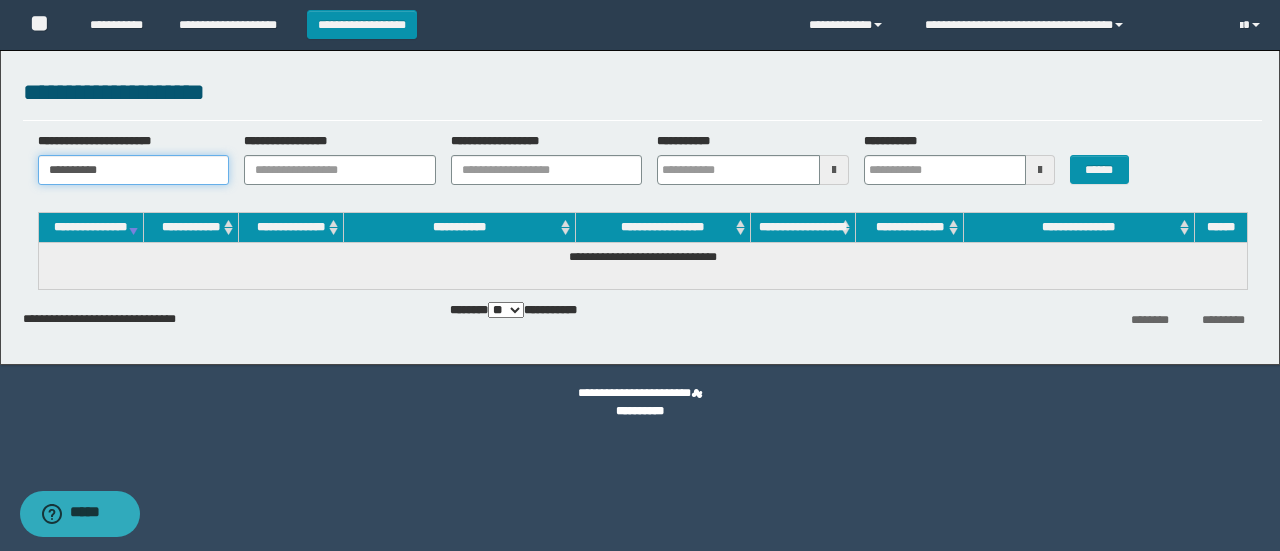 click on "**********" at bounding box center [134, 170] 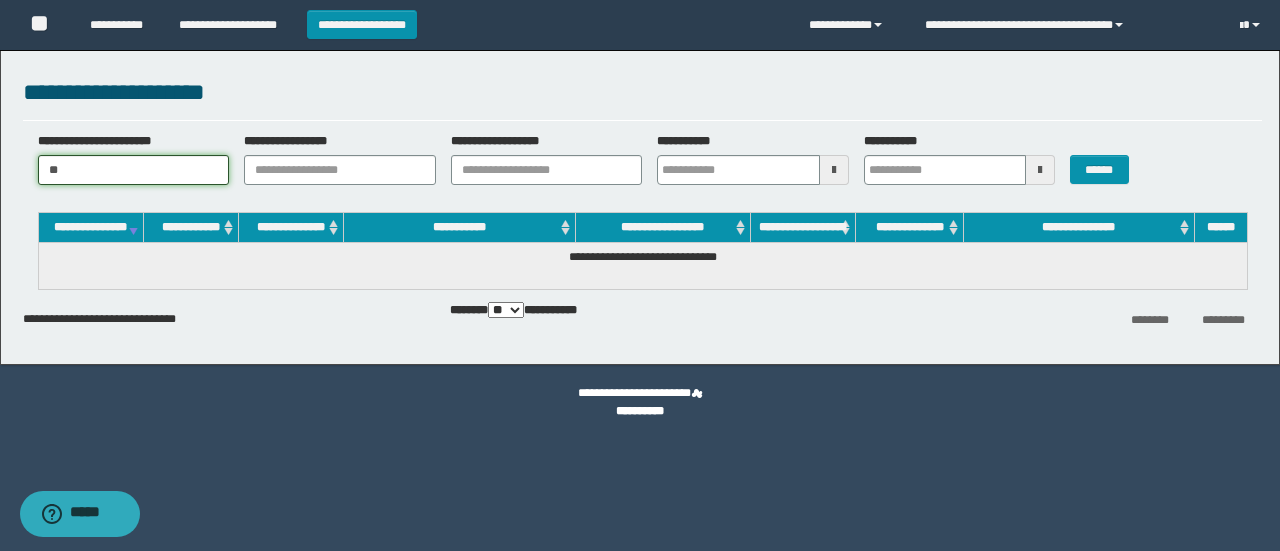 type on "*" 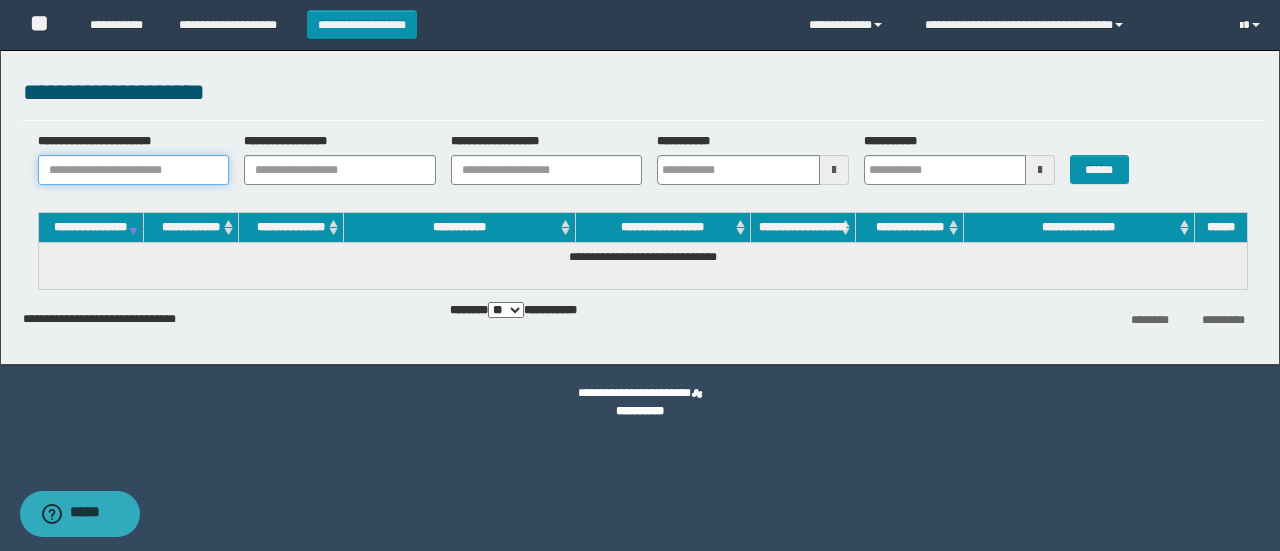 click on "**********" at bounding box center [134, 170] 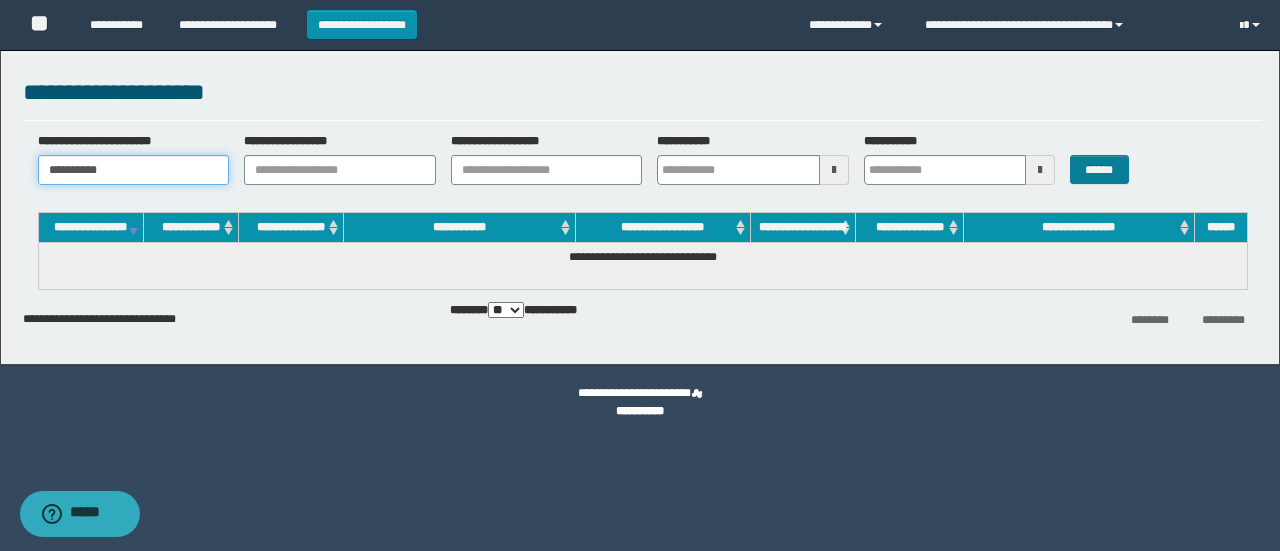 type on "**********" 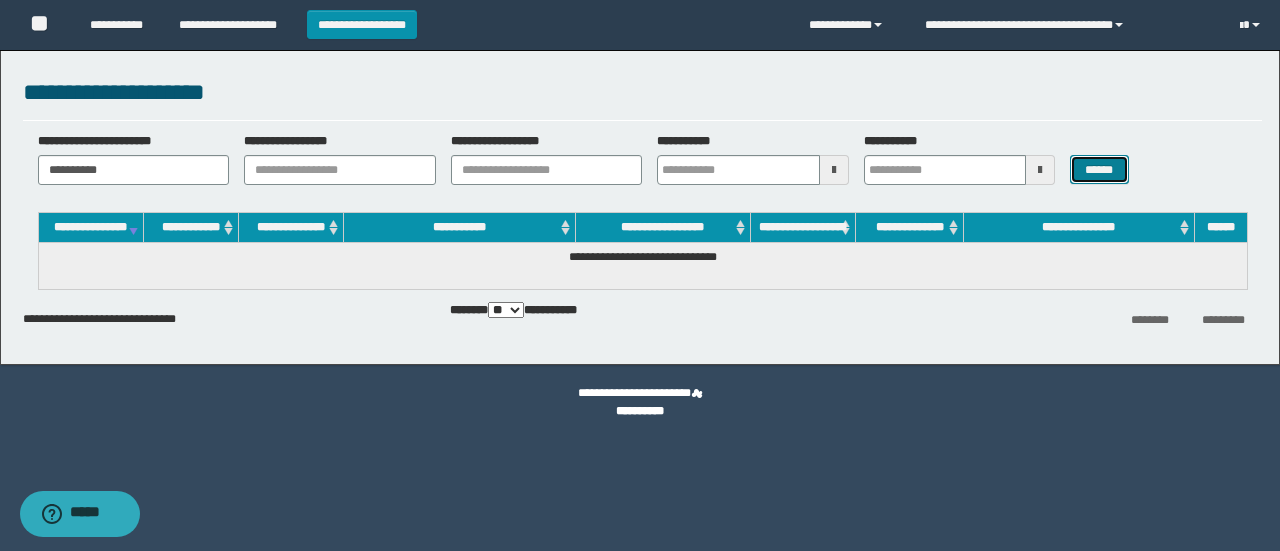 click on "******" at bounding box center [1099, 169] 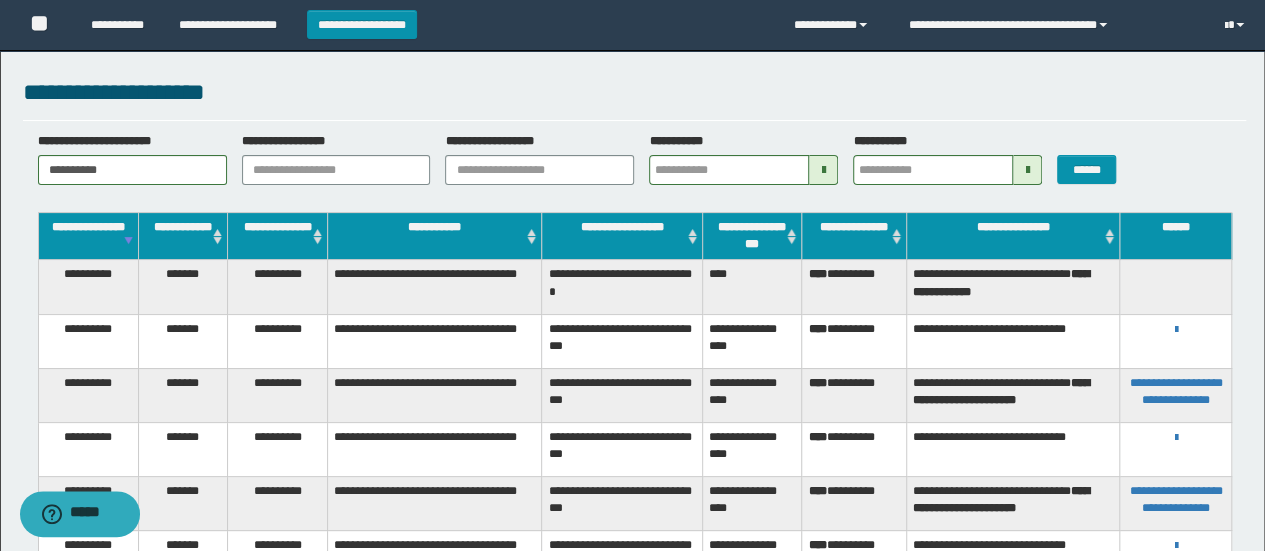 click at bounding box center (1176, 287) 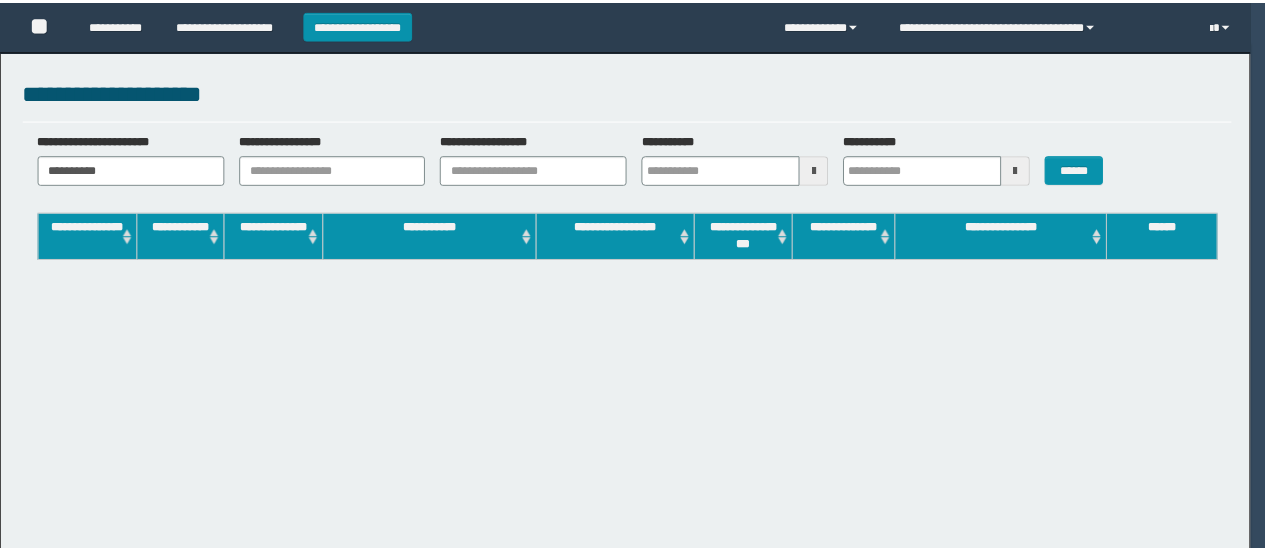scroll, scrollTop: 0, scrollLeft: 0, axis: both 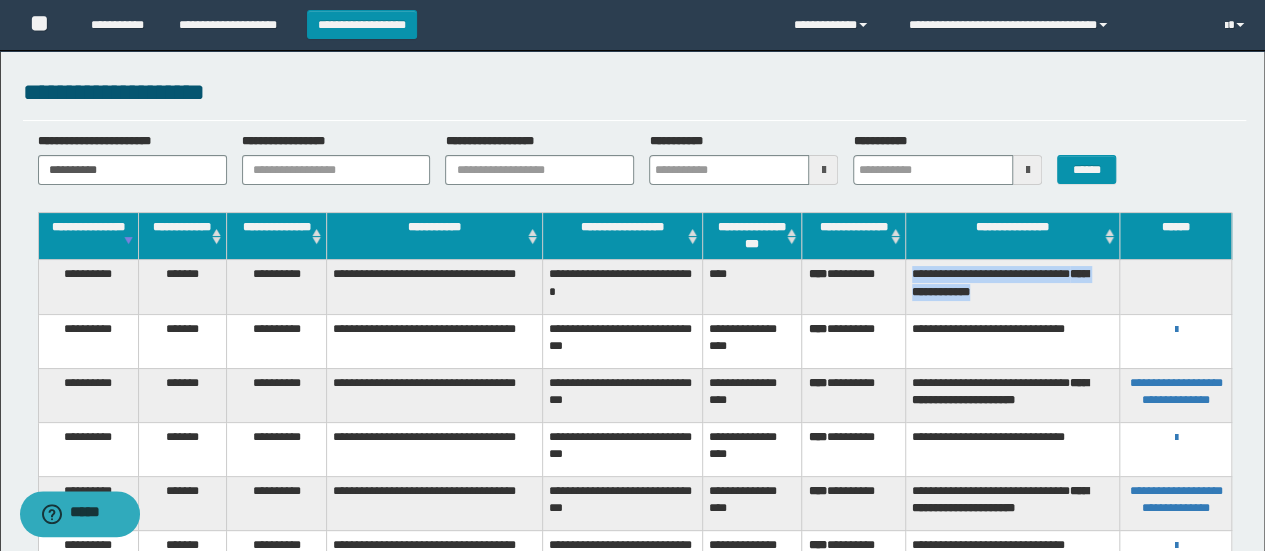 drag, startPoint x: 914, startPoint y: 273, endPoint x: 1086, endPoint y: 299, distance: 173.95401 